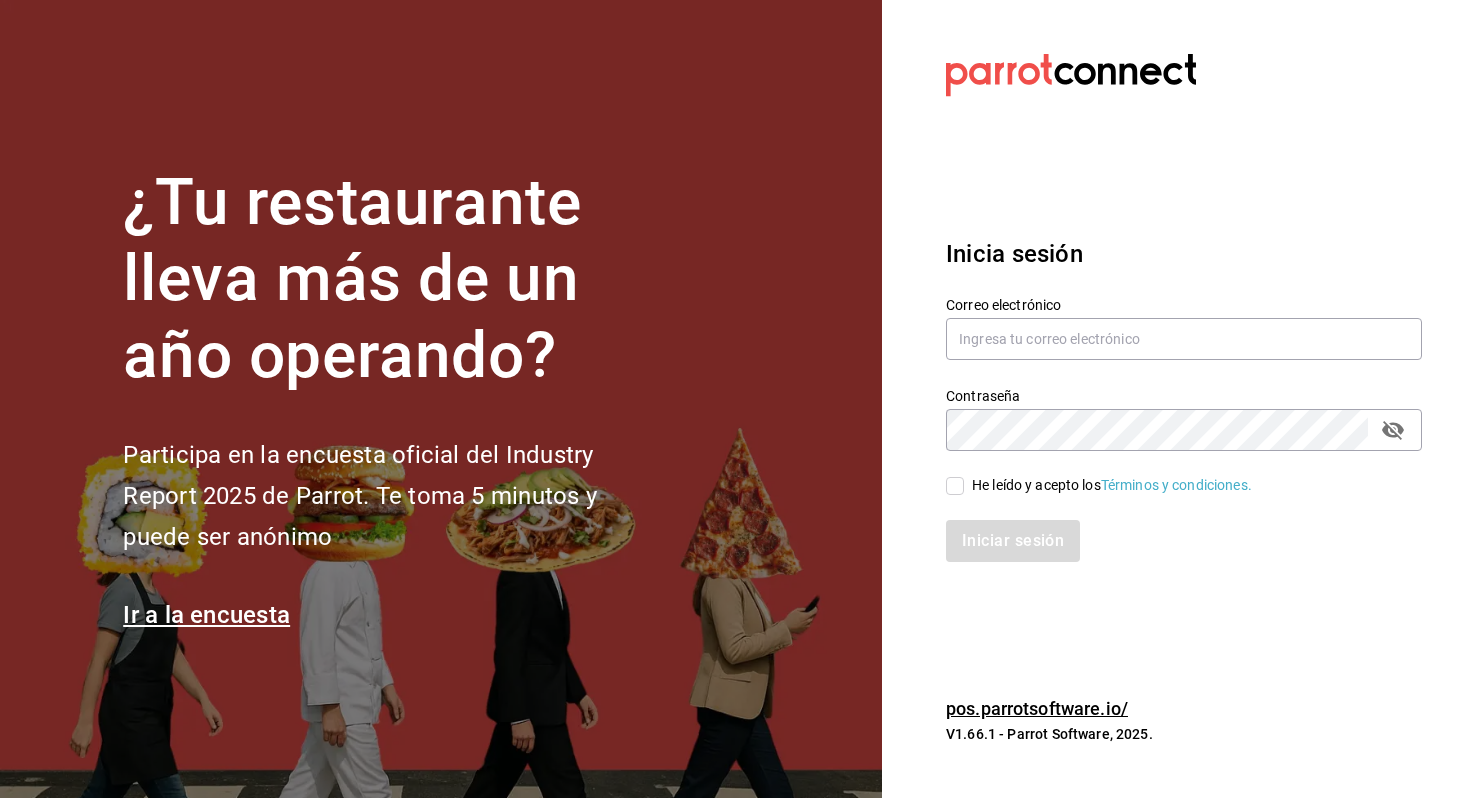 scroll, scrollTop: 0, scrollLeft: 0, axis: both 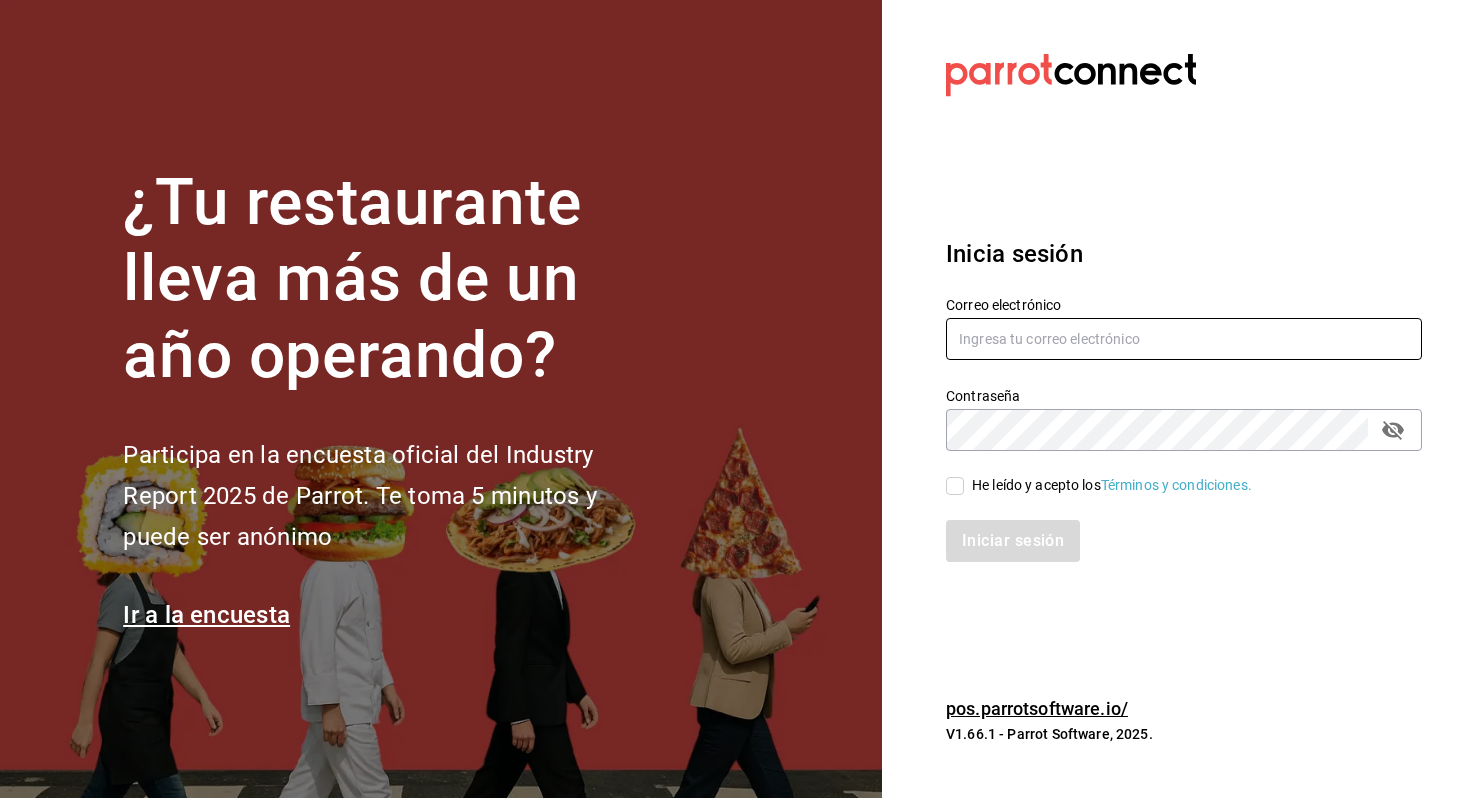click at bounding box center (1184, 339) 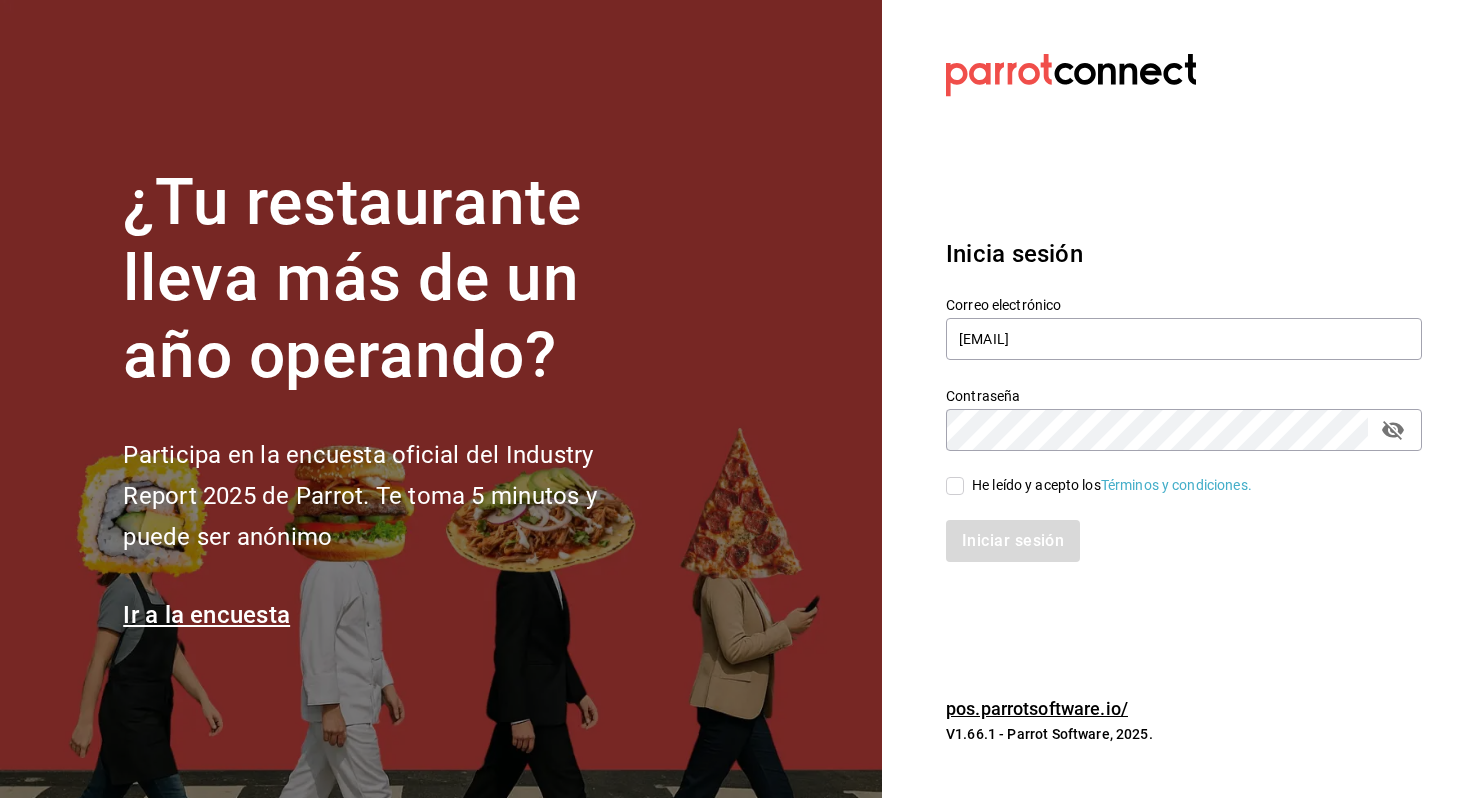 click on "He leído y acepto los  Términos y condiciones." at bounding box center [955, 486] 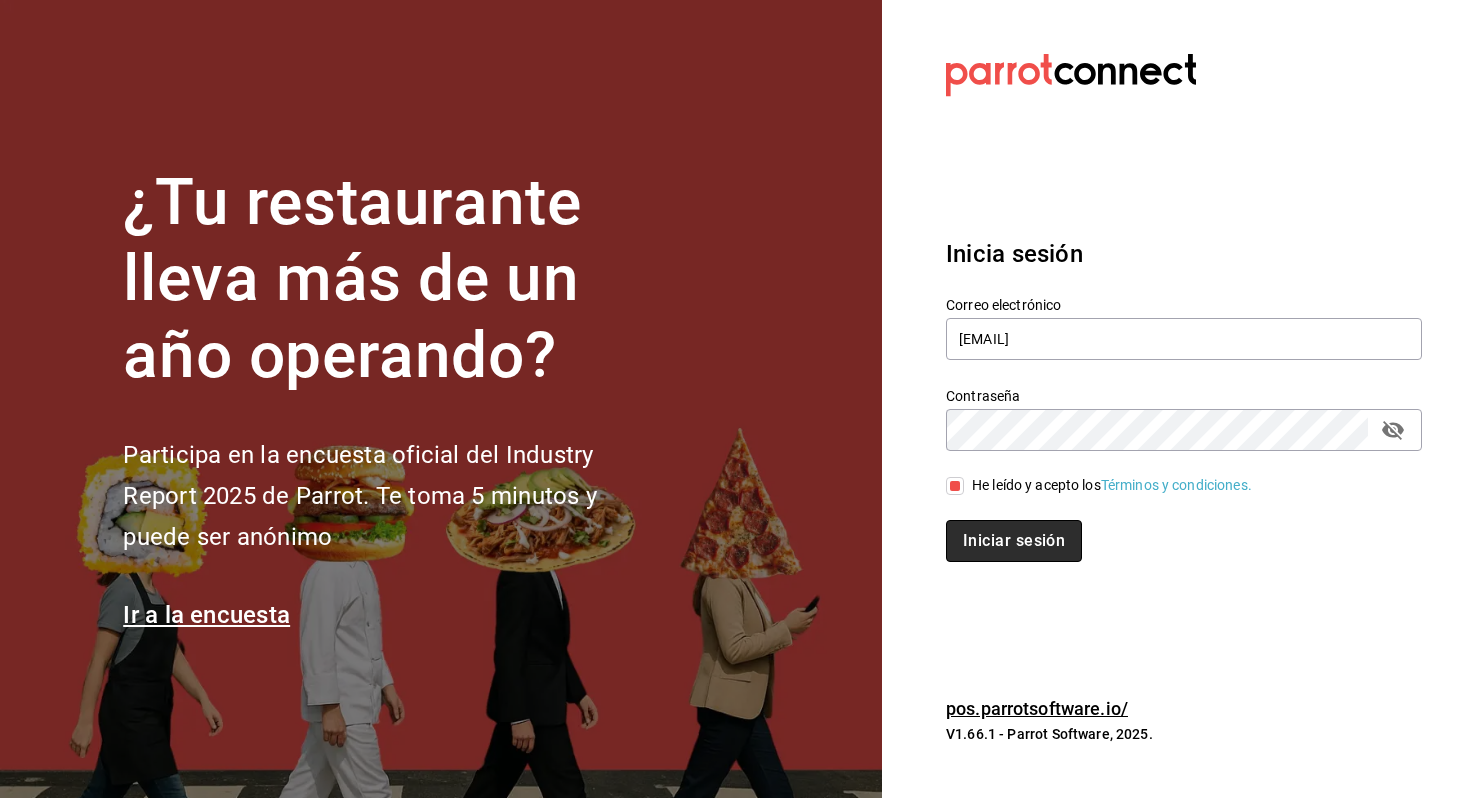click on "Iniciar sesión" at bounding box center (1014, 541) 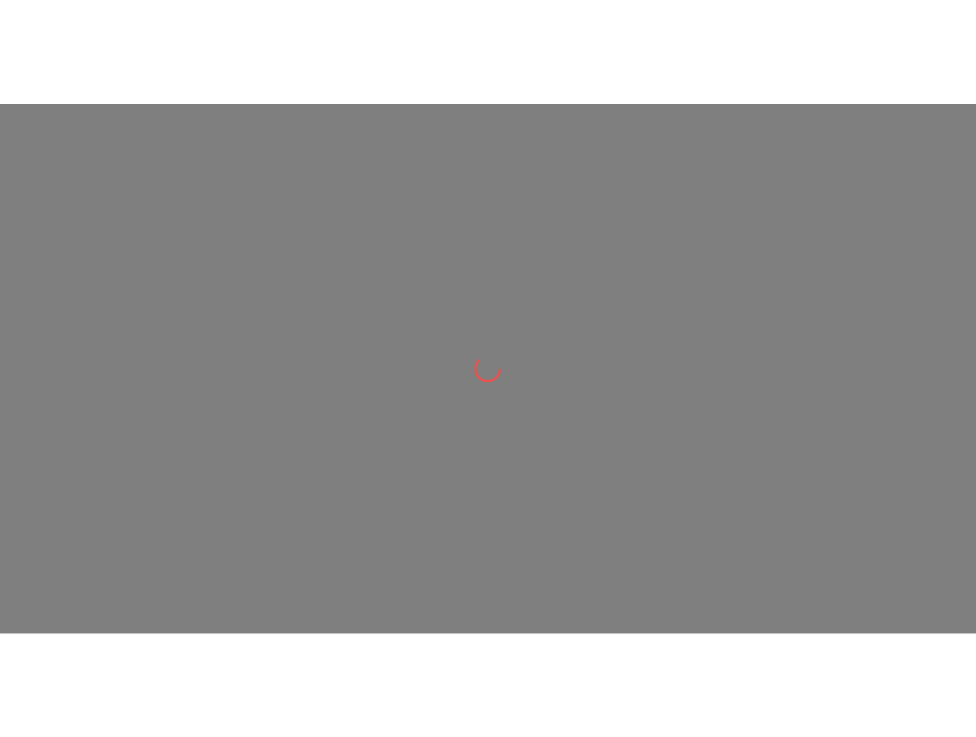 scroll, scrollTop: 0, scrollLeft: 0, axis: both 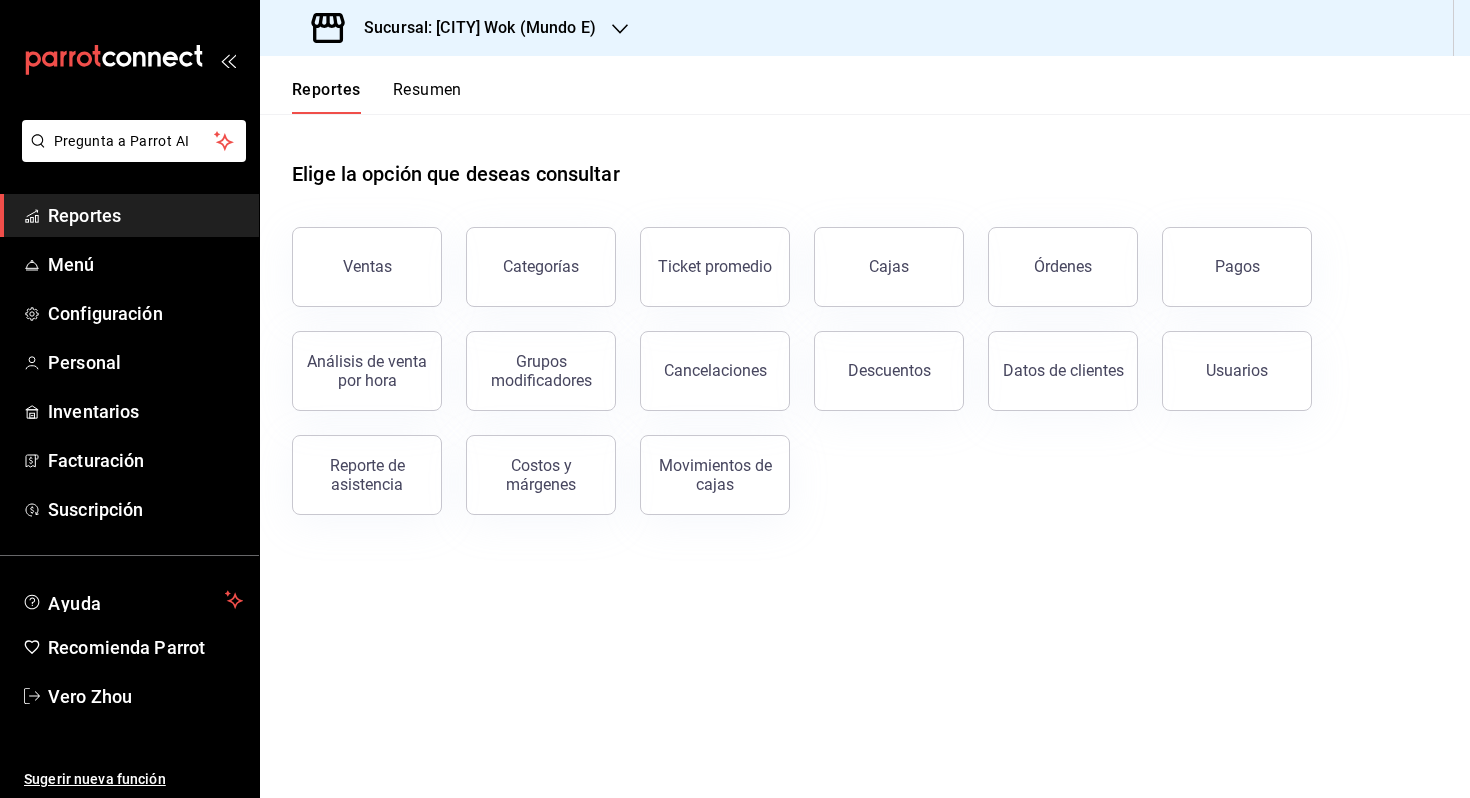 click on "Resumen" at bounding box center [427, 97] 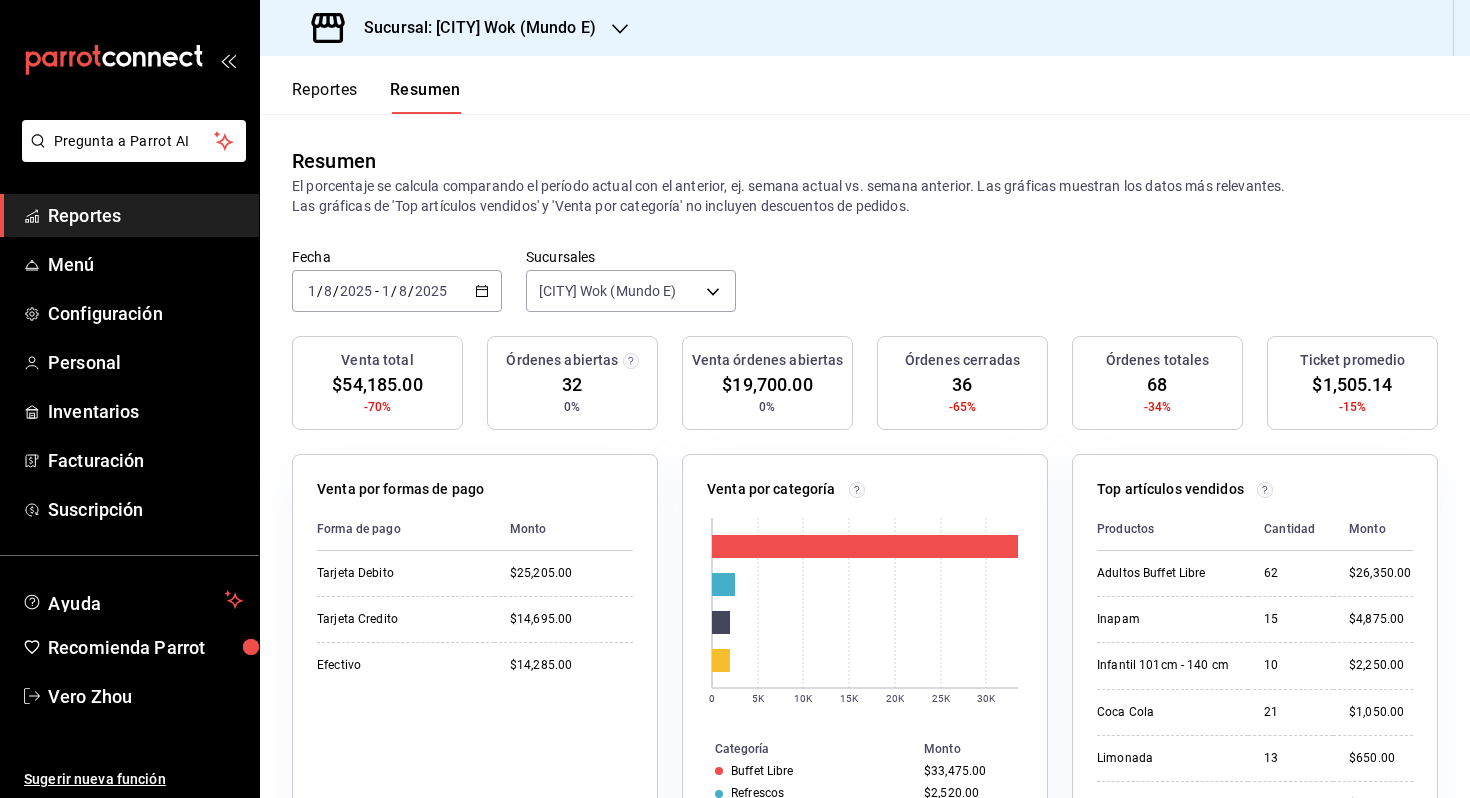 click on "Sucursal: [CITY] Wok (Mundo E)" at bounding box center [472, 28] 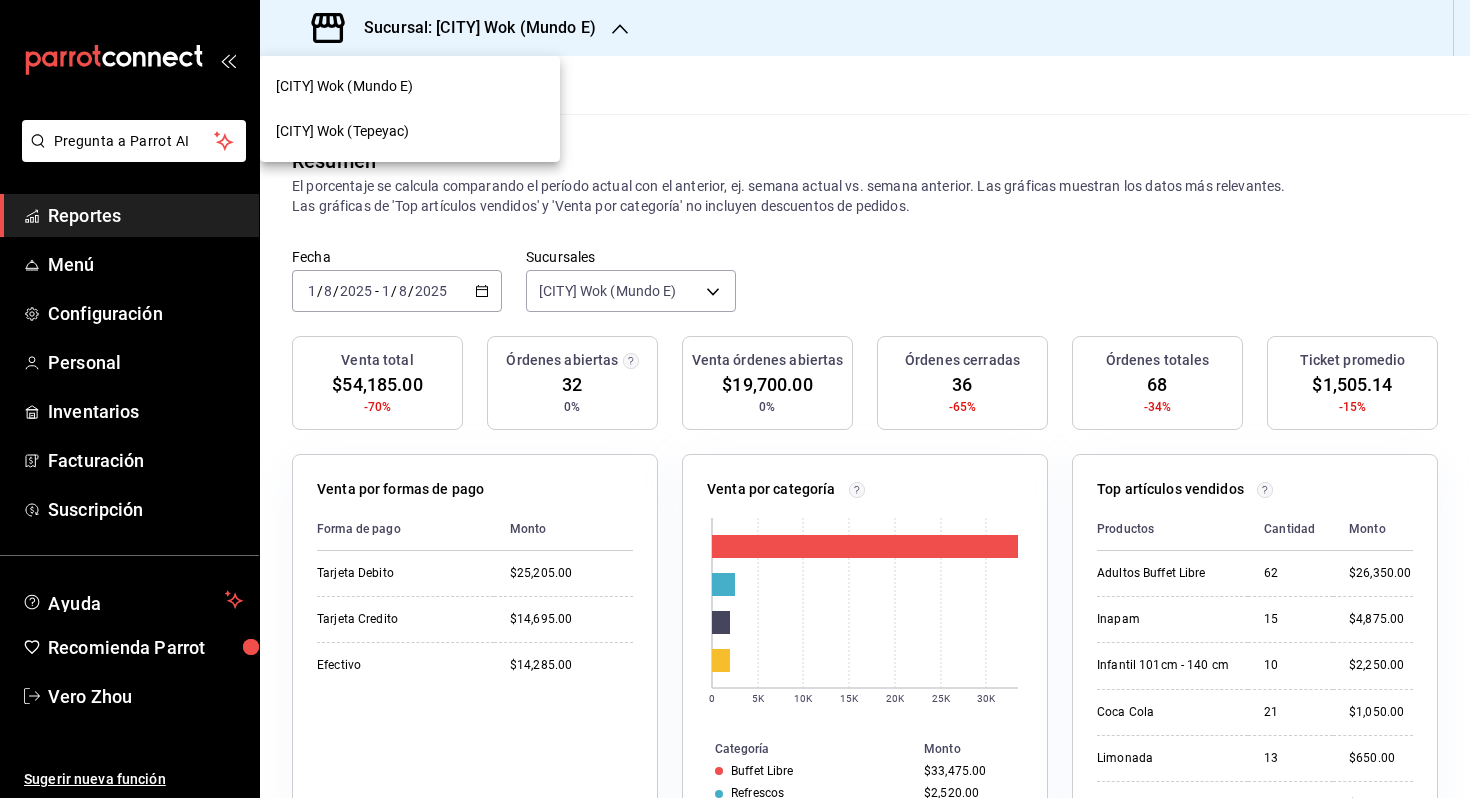 click on "[CITY] Wok (Tepeyac)" at bounding box center [410, 131] 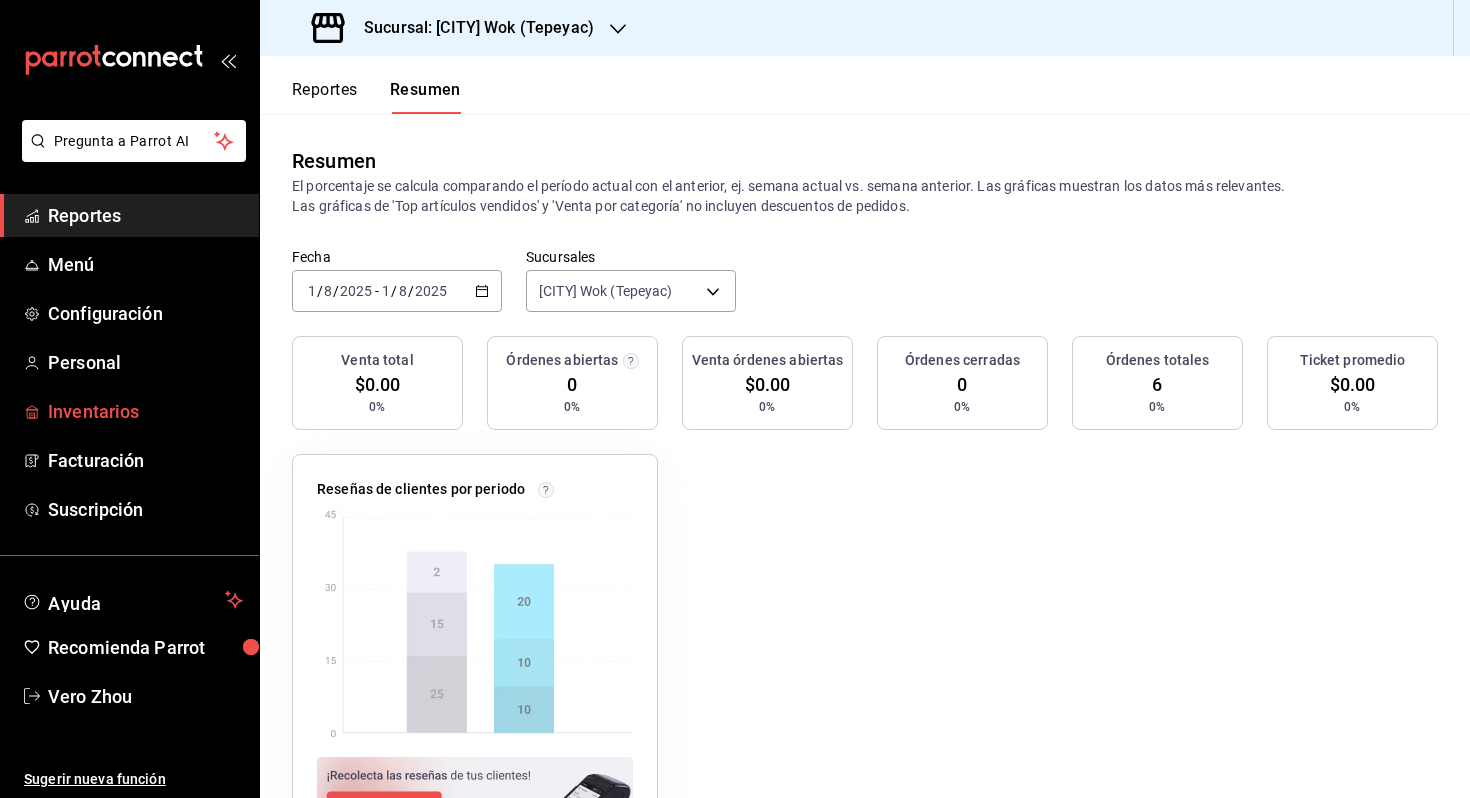 click on "Inventarios" at bounding box center (145, 411) 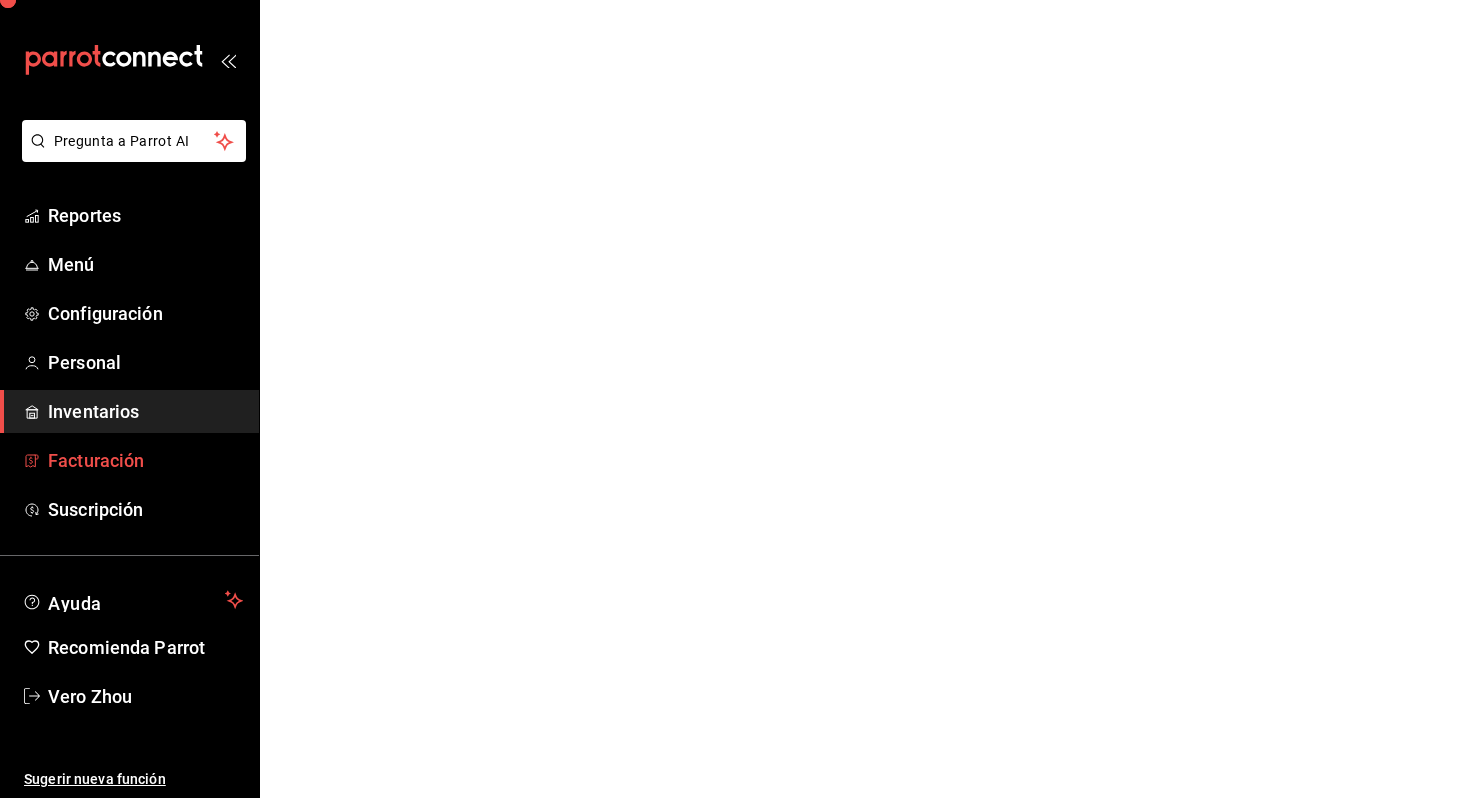 click on "Facturación" at bounding box center [145, 460] 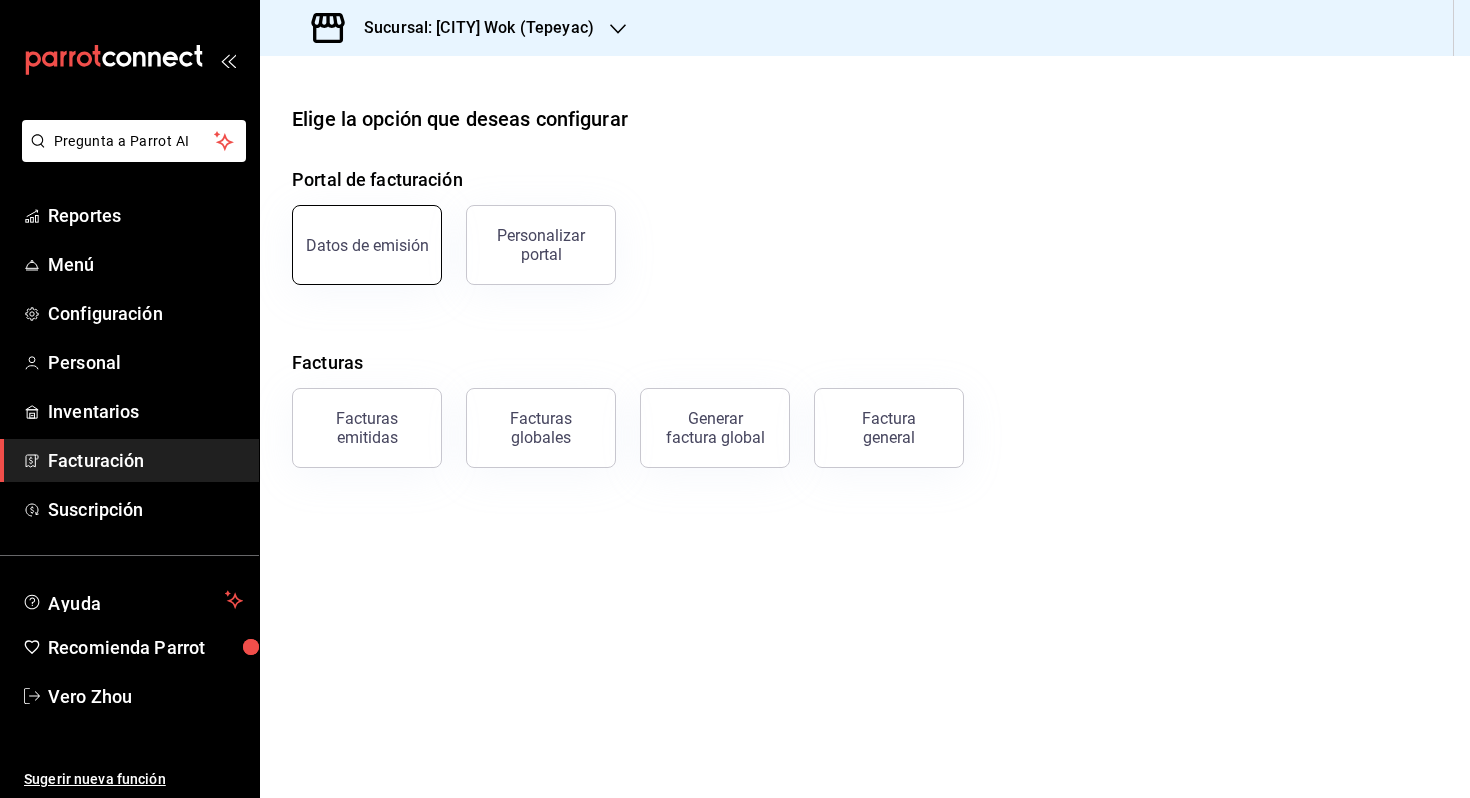 click on "Datos de emisión" at bounding box center [367, 245] 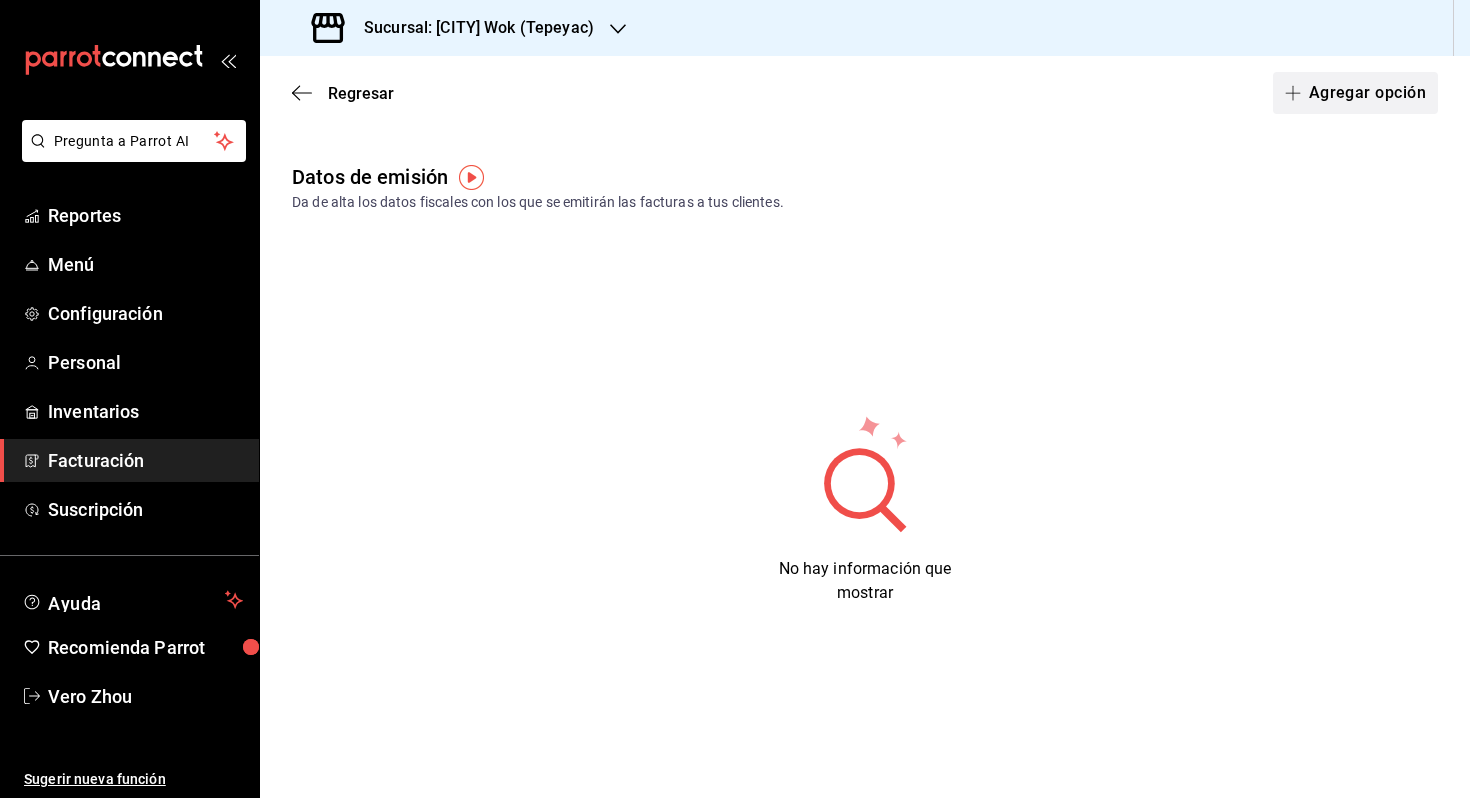 click on "Agregar opción" at bounding box center (1355, 93) 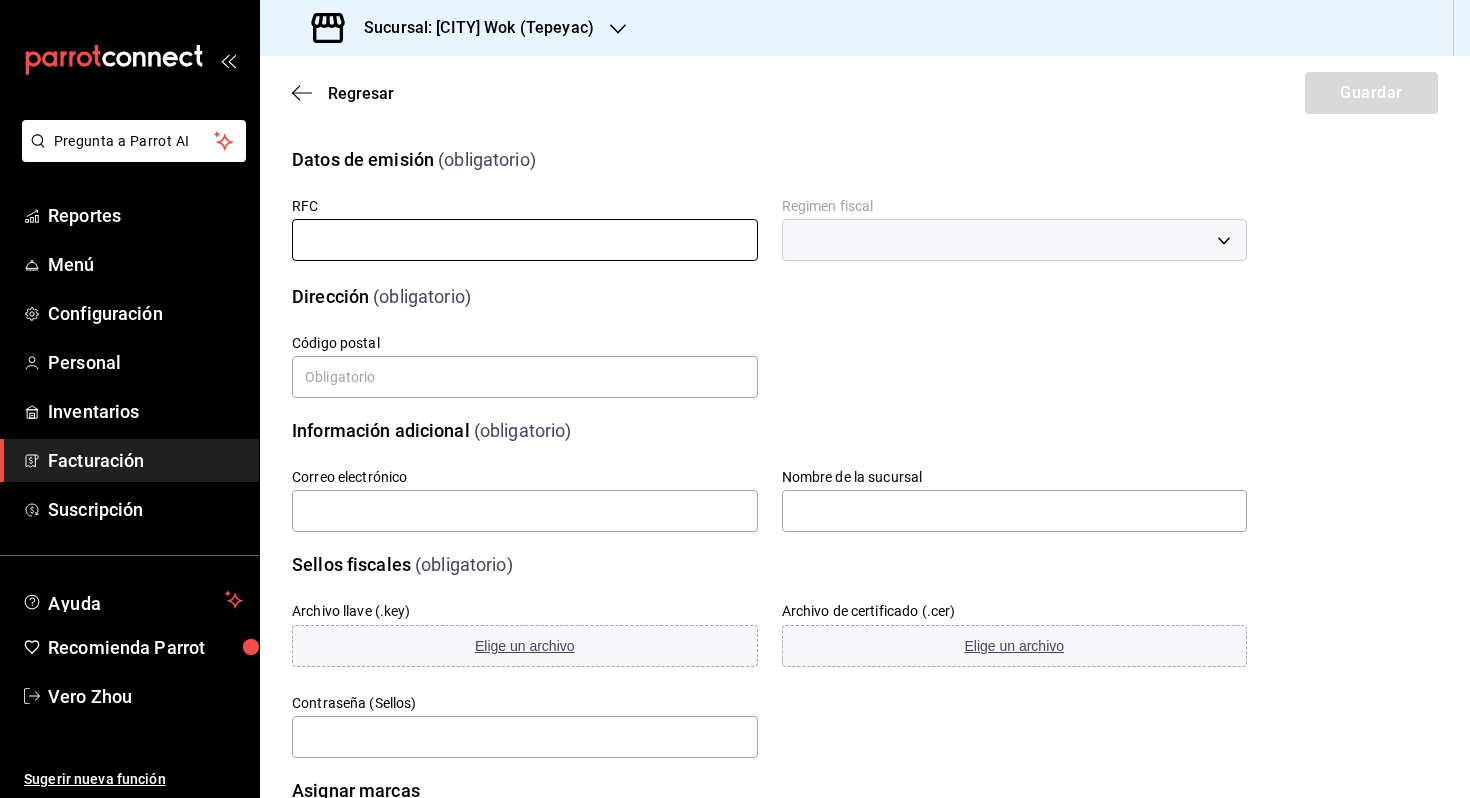 click at bounding box center [525, 240] 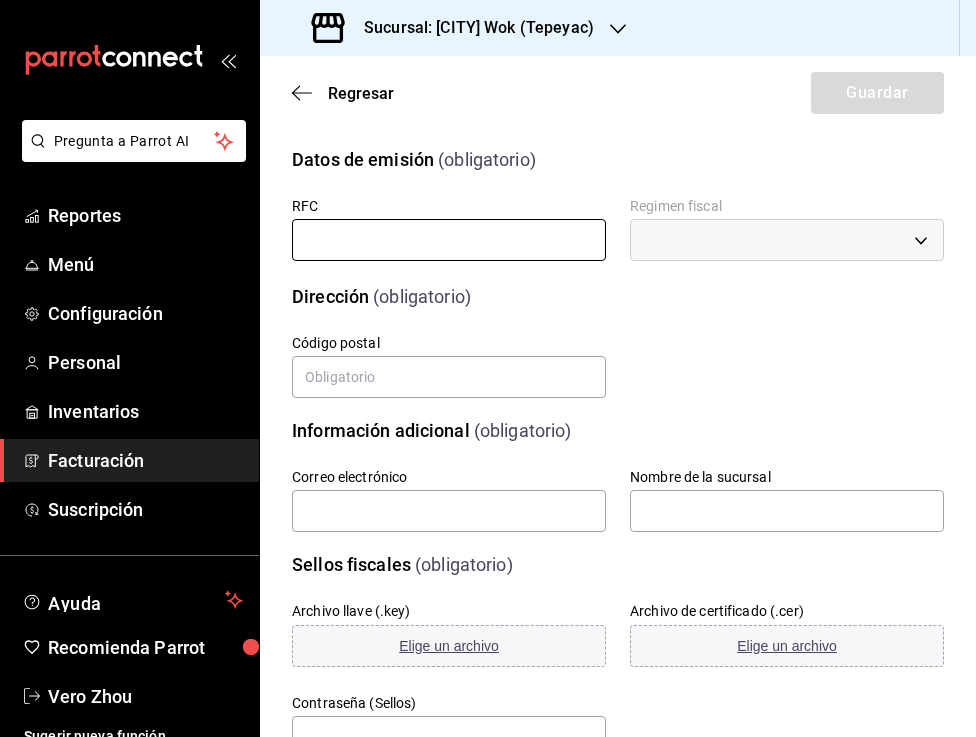 paste on "ACW230906UM0" 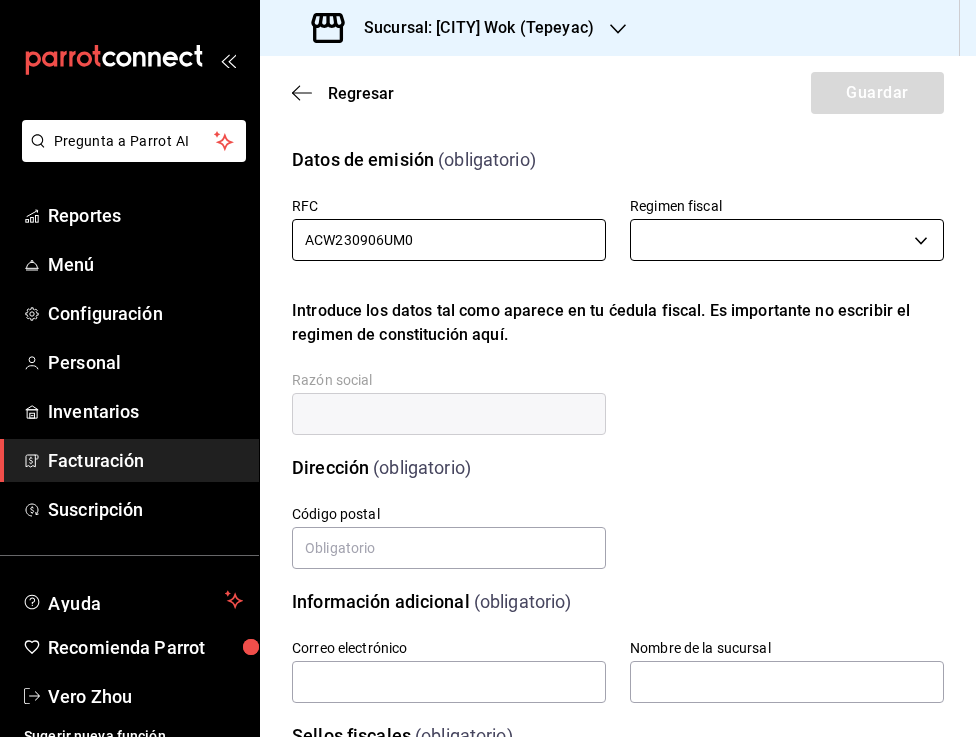 type on "ACW230906UM0" 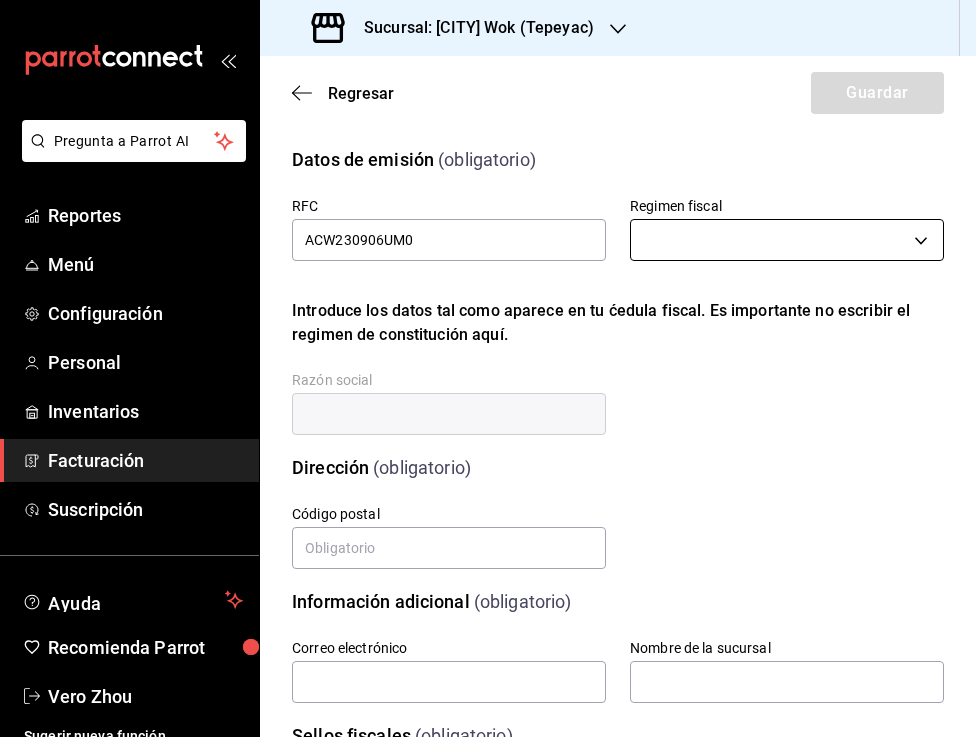 click on "Pregunta a Parrot AI Reportes   Menú   Configuración   Personal   Inventarios   Facturación   Suscripción   Ayuda Recomienda Parrot   Vero Zhou   Sugerir nueva función   Sucursal: [CITY] Wok (Tepeyac) Regresar Guardar Datos de emisión (obligatorio) RFC ACW230906UM0 Regimen fiscal ​ Introduce los datos tal como aparece en tu ćedula fiscal. Es importante no escribir el regimen de constitución aquí. Razón social Dirección (obligatorio) Calle # exterior # interior Código postal Estado Elige una opción 0 Municipio Elige una opción 0 Colonia Elige una opción 0 Información adicional (obligatorio) Correo electrónico Nombre de la sucursal Sellos fiscales (obligatorio) Archivo llave (.key) Elige un archivo Archivo de certificado (.cer) Elige un archivo Contraseña (Sellos) Asignar marcas Marcas GANA 1 MES GRATIS EN TU SUSCRIPCIÓN AQUÍ Ver video tutorial Ir a video Pregunta a Parrot AI Reportes   Menú   Configuración   Personal   Inventarios   Facturación   Suscripción   Ayuda Recomienda Parrot" at bounding box center [488, 368] 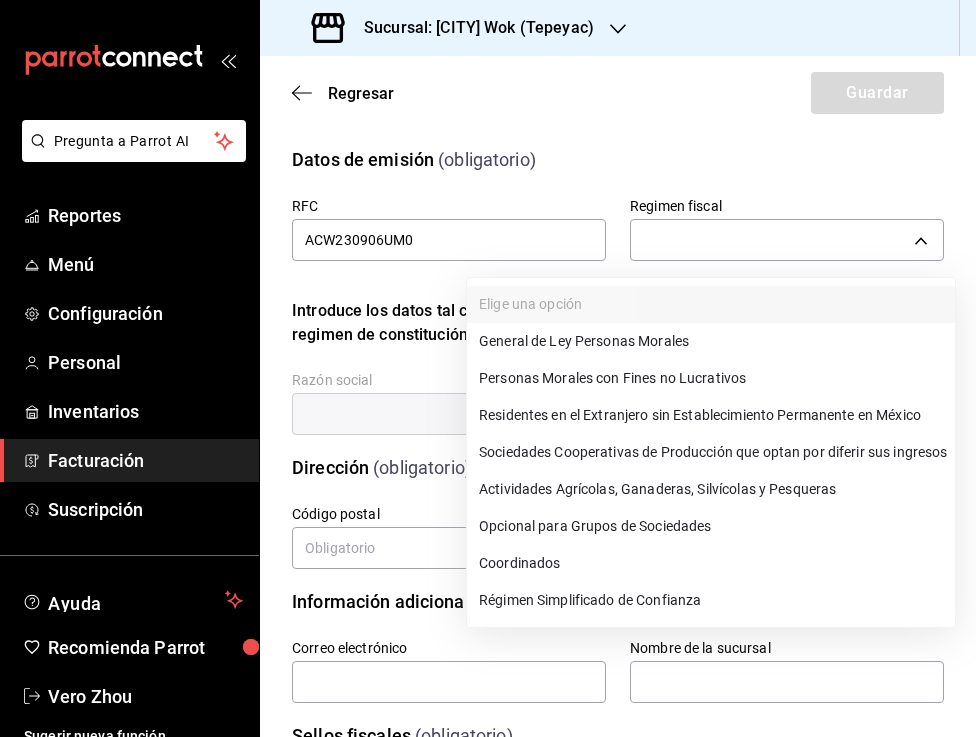 click on "General de Ley Personas Morales" at bounding box center (711, 341) 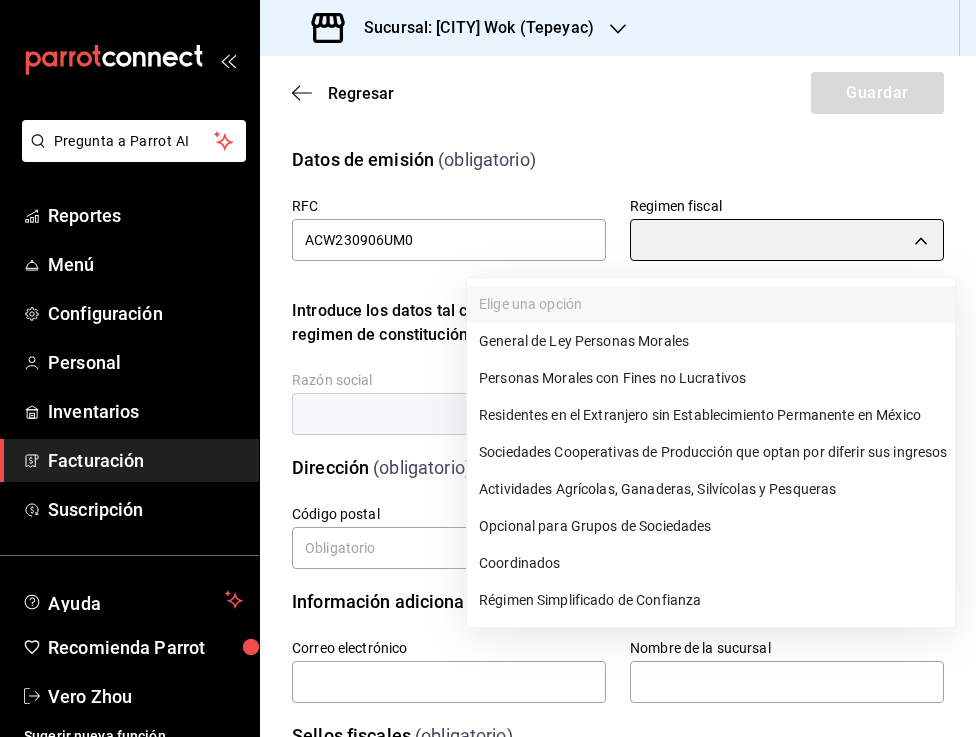 type on "601" 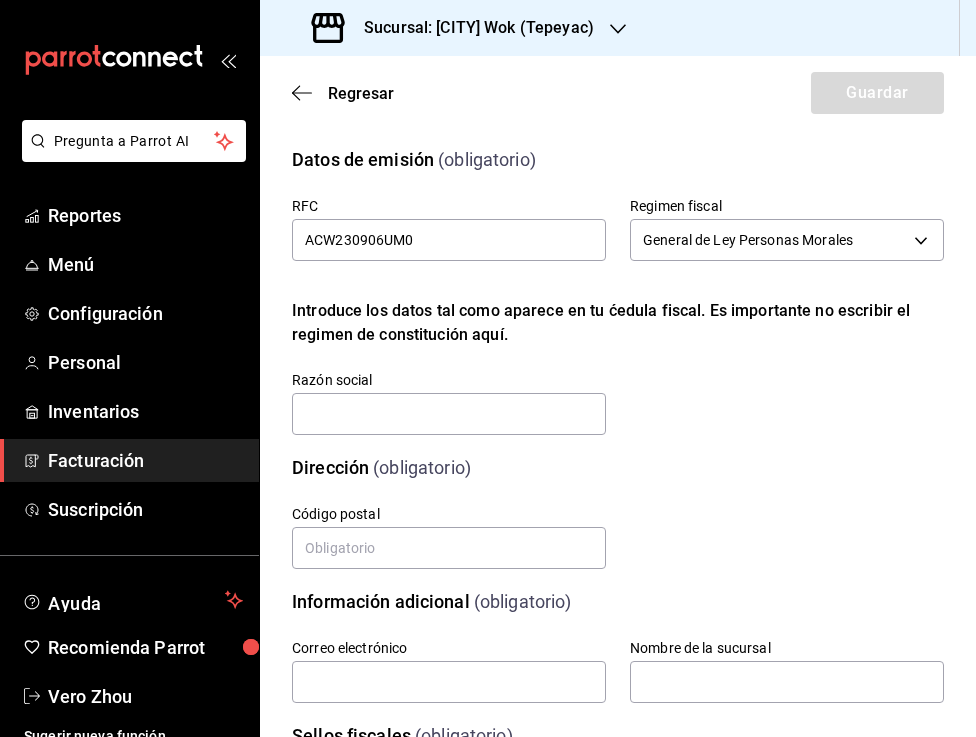 click on "Razón social" at bounding box center (449, 404) 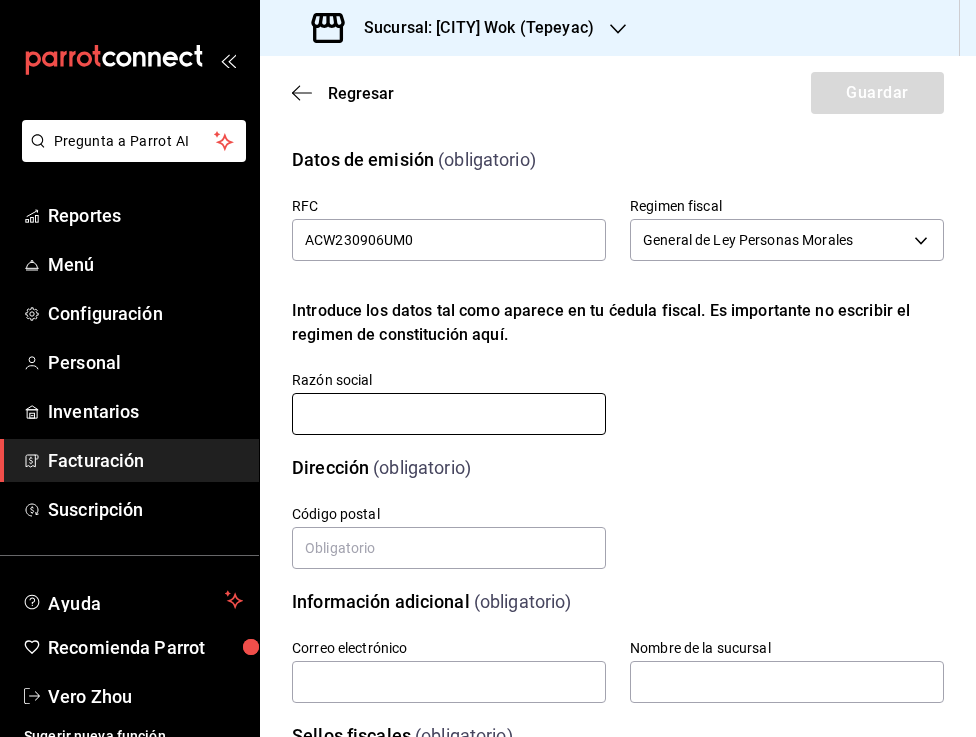 click at bounding box center [449, 414] 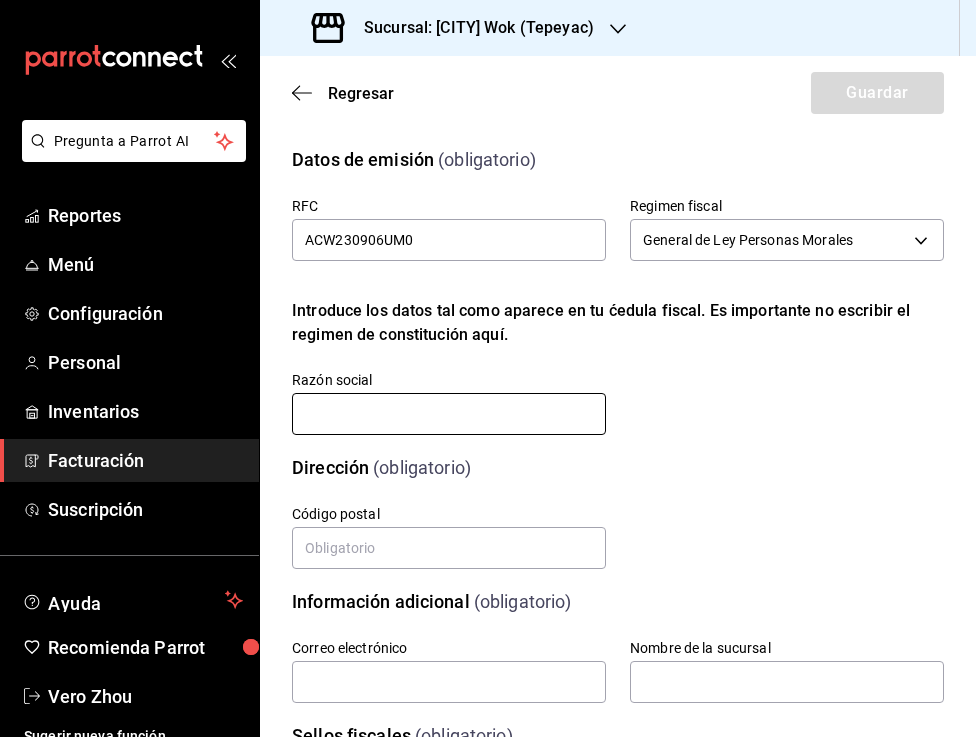 type on "ASADOR [CITY] WOK MEXICO ZHOU ZHAO AL" 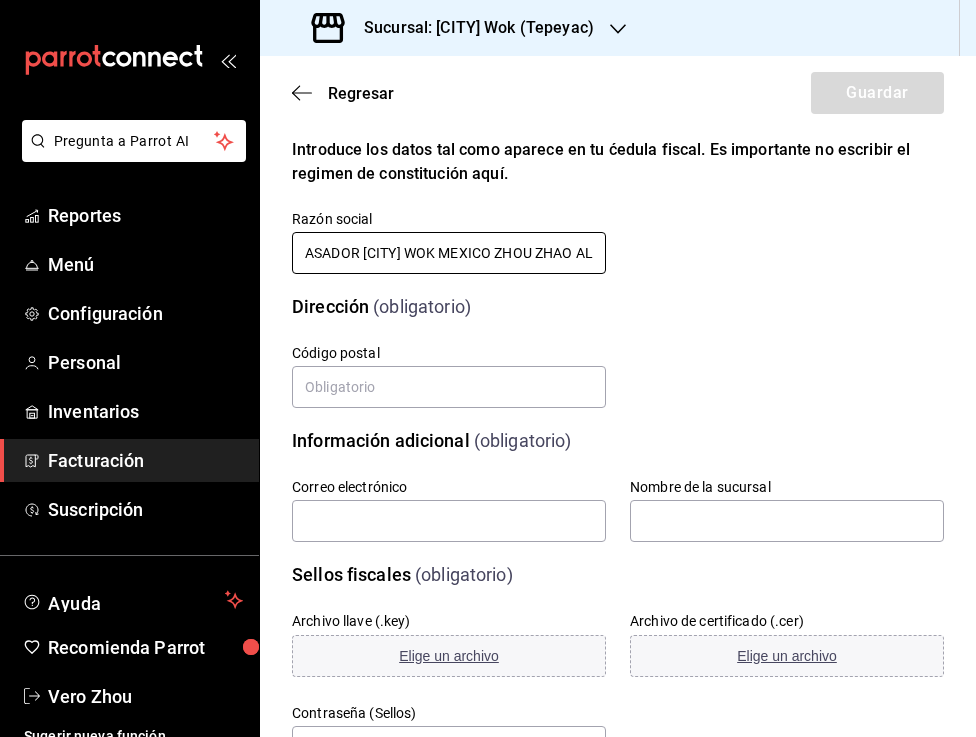 scroll, scrollTop: 210, scrollLeft: 0, axis: vertical 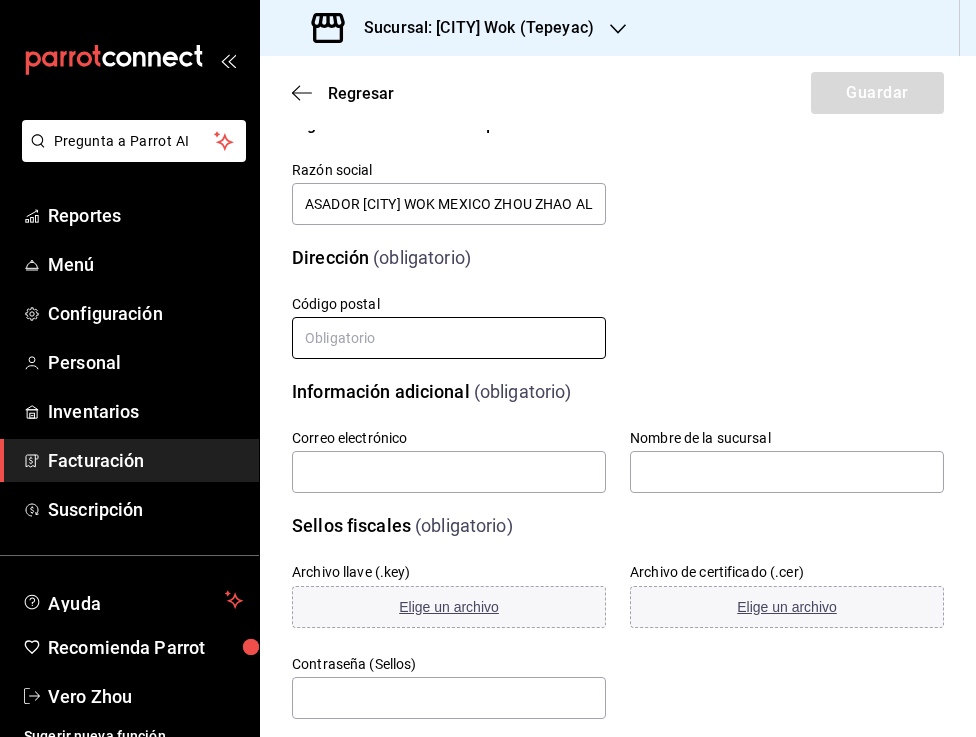 click at bounding box center (449, 338) 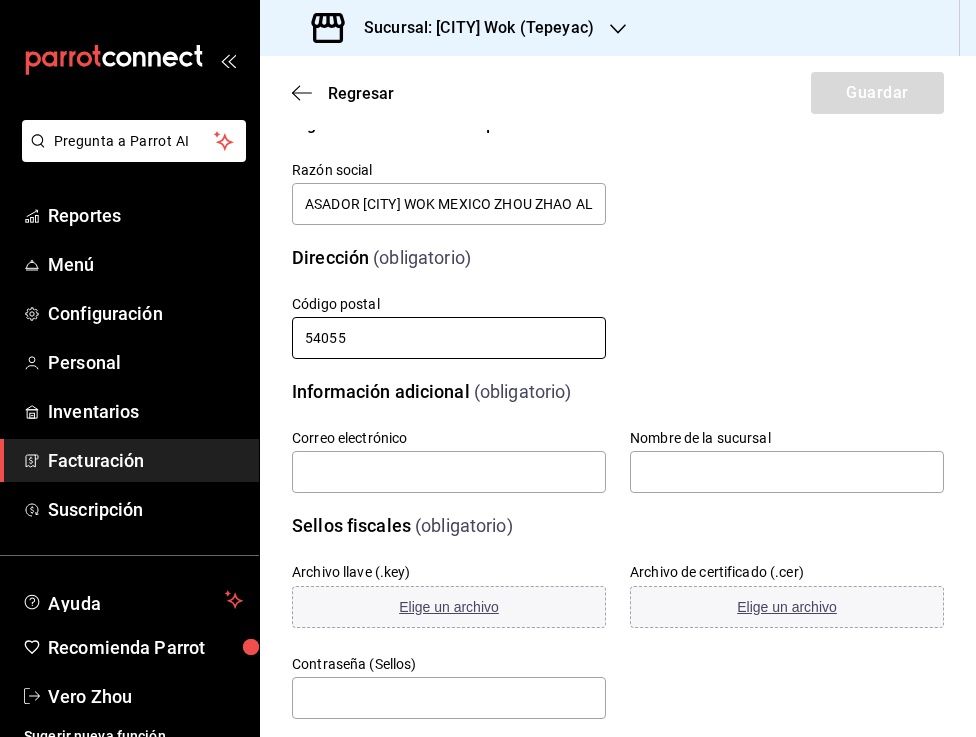 type on "54055" 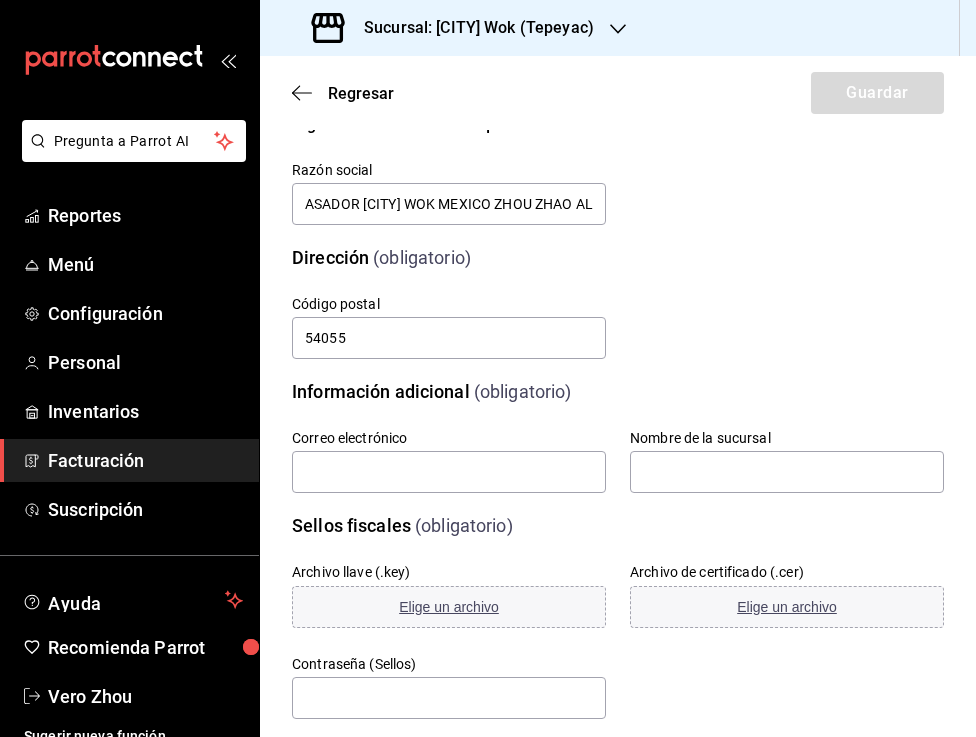 click on "Calle # exterior # interior Código postal 54055 Estado Elige una opción 0 Municipio Elige una opción 0 Colonia Elige una opción 0" at bounding box center (594, 304) 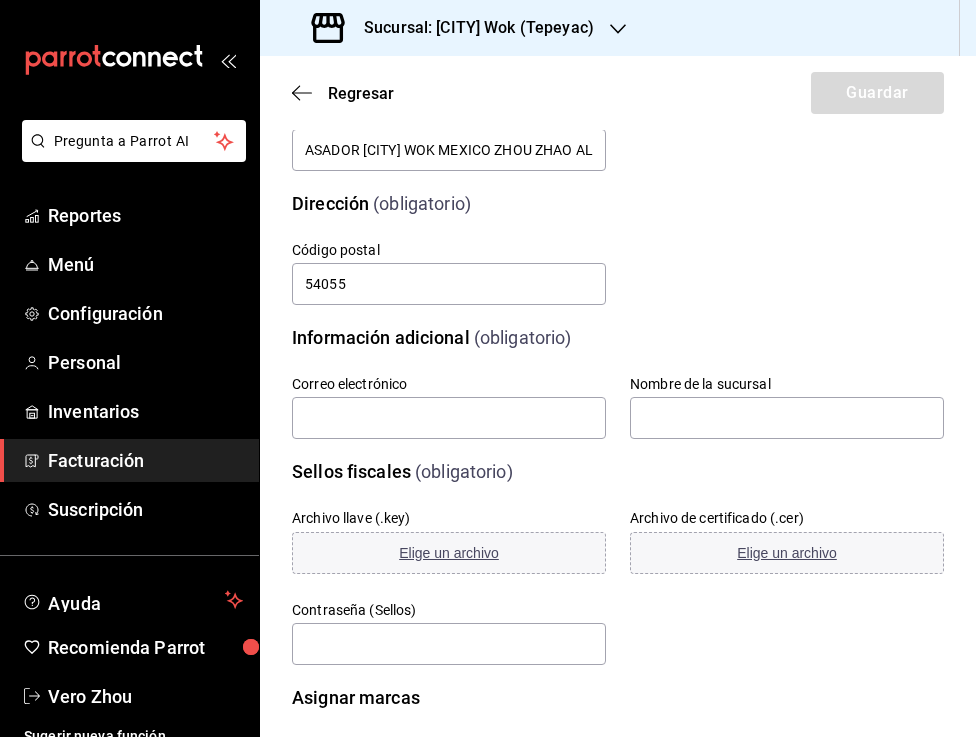 scroll, scrollTop: 295, scrollLeft: 0, axis: vertical 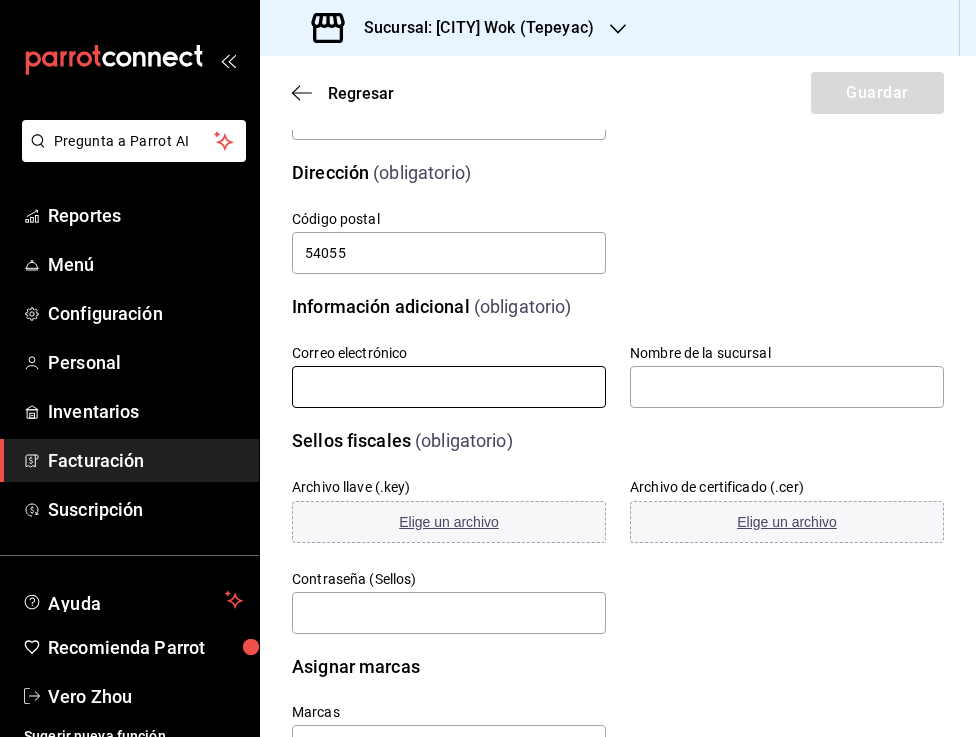 click at bounding box center (449, 387) 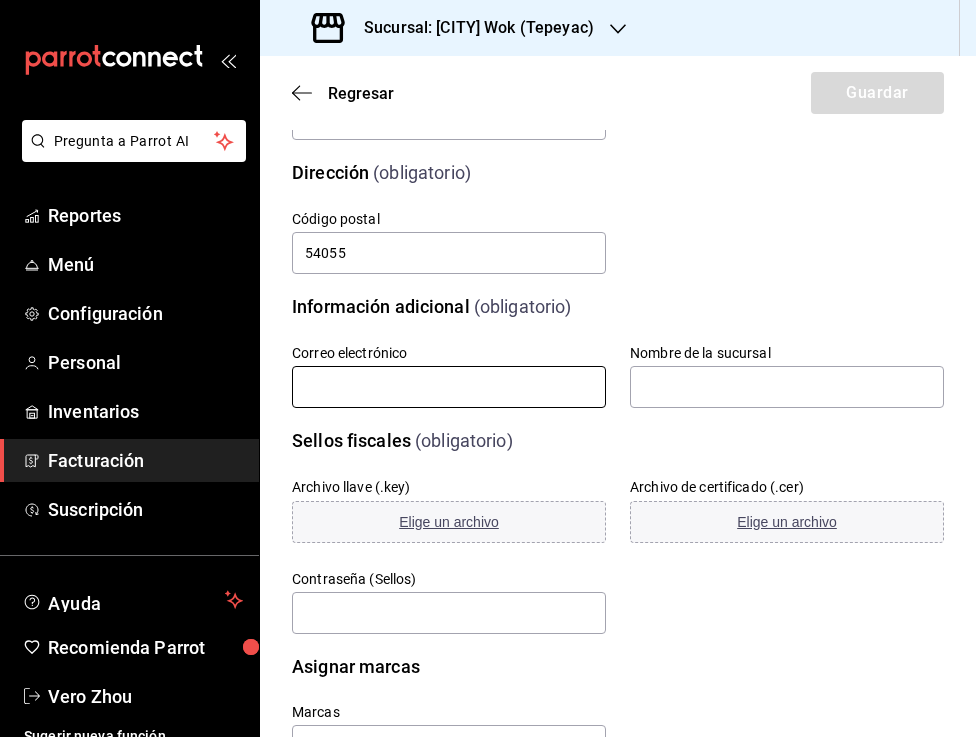 type on "gerencia@[EXAMPLE.COM].mx" 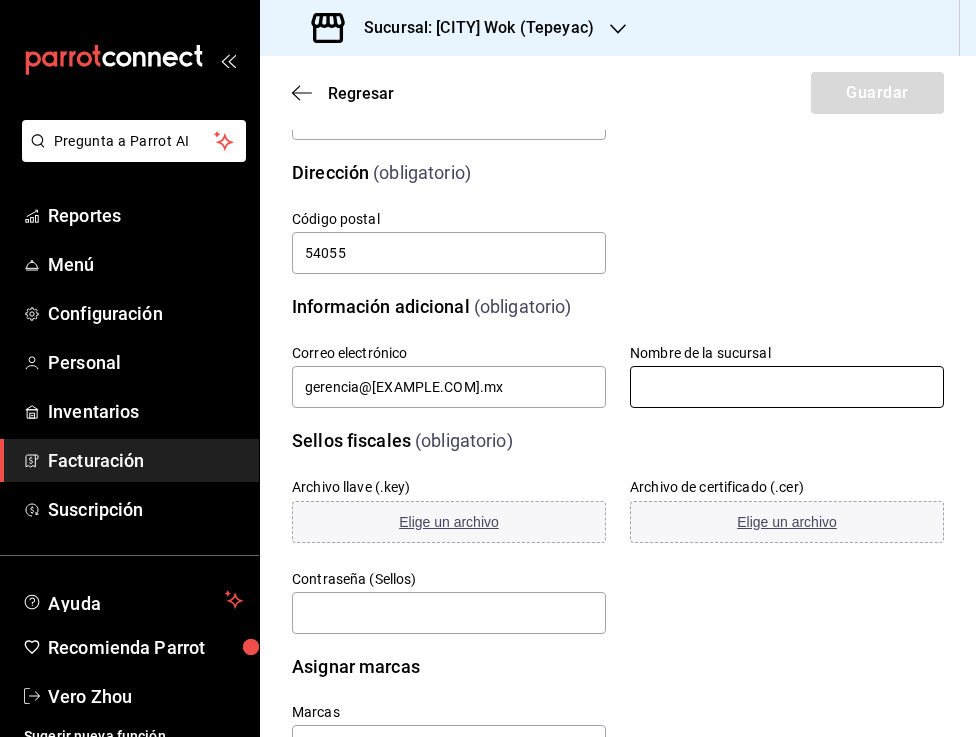click at bounding box center [787, 387] 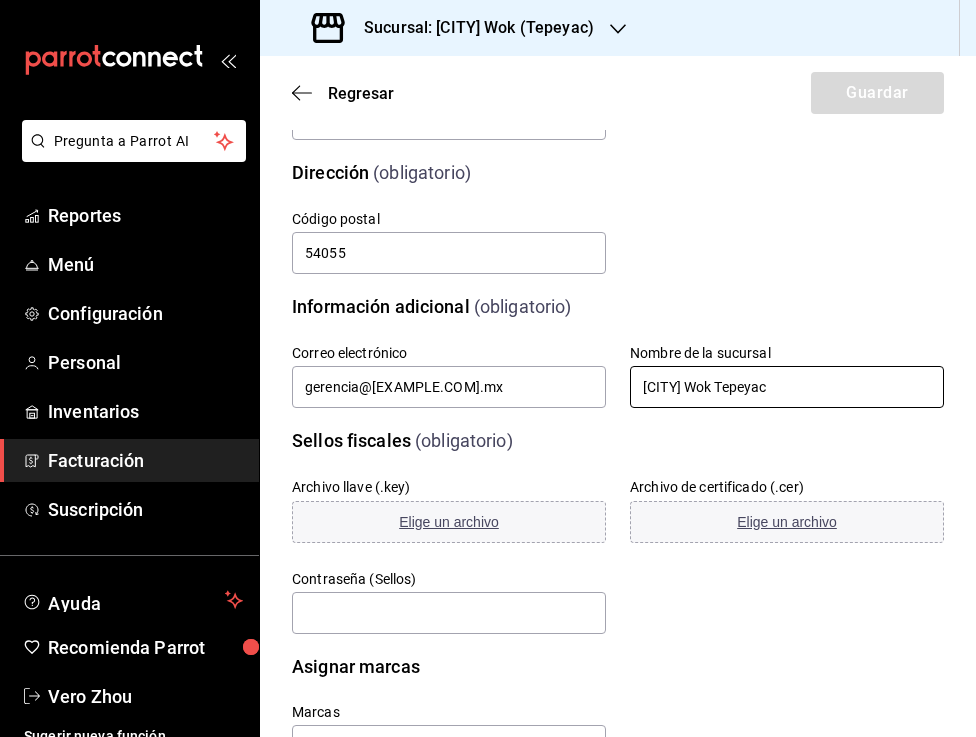 scroll, scrollTop: 373, scrollLeft: 0, axis: vertical 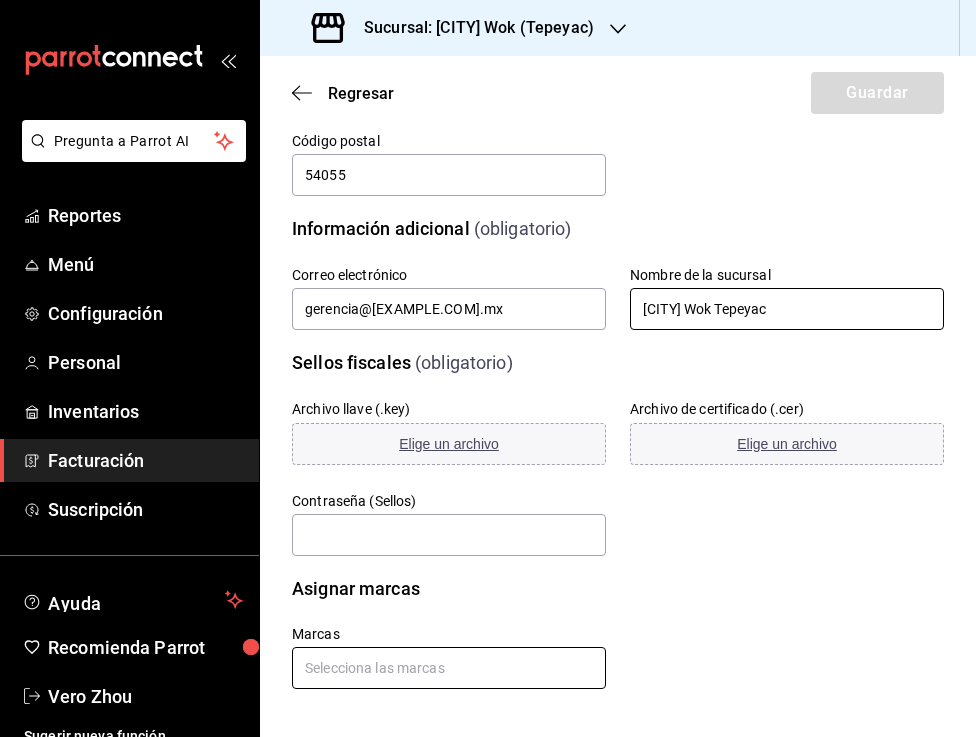 type on "[CITY] Wok Tepeyac" 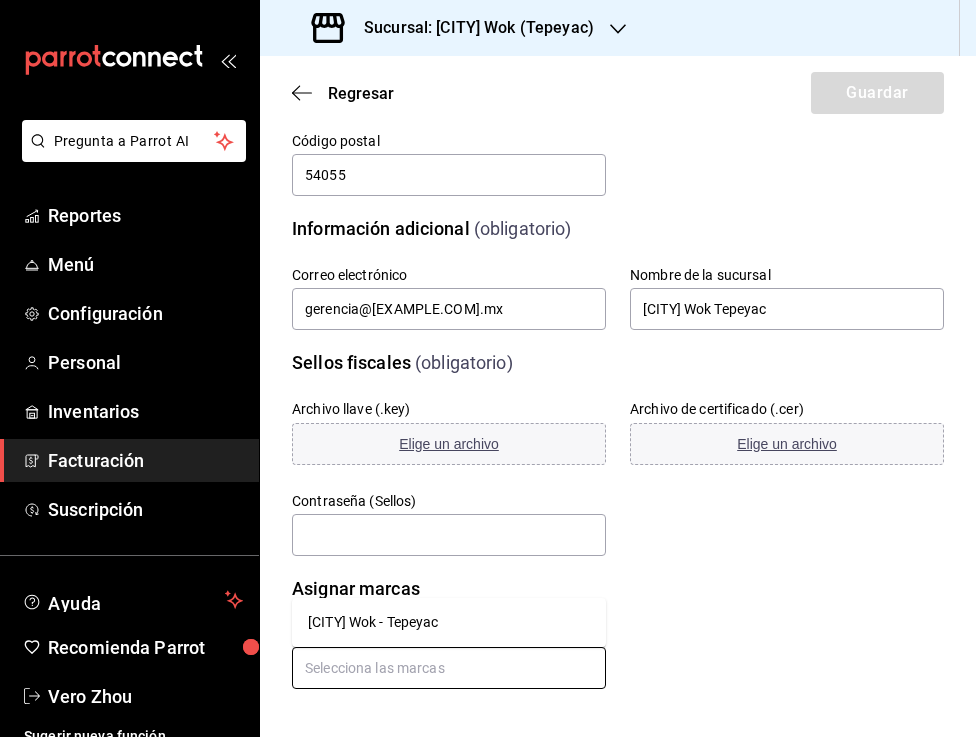click at bounding box center (449, 668) 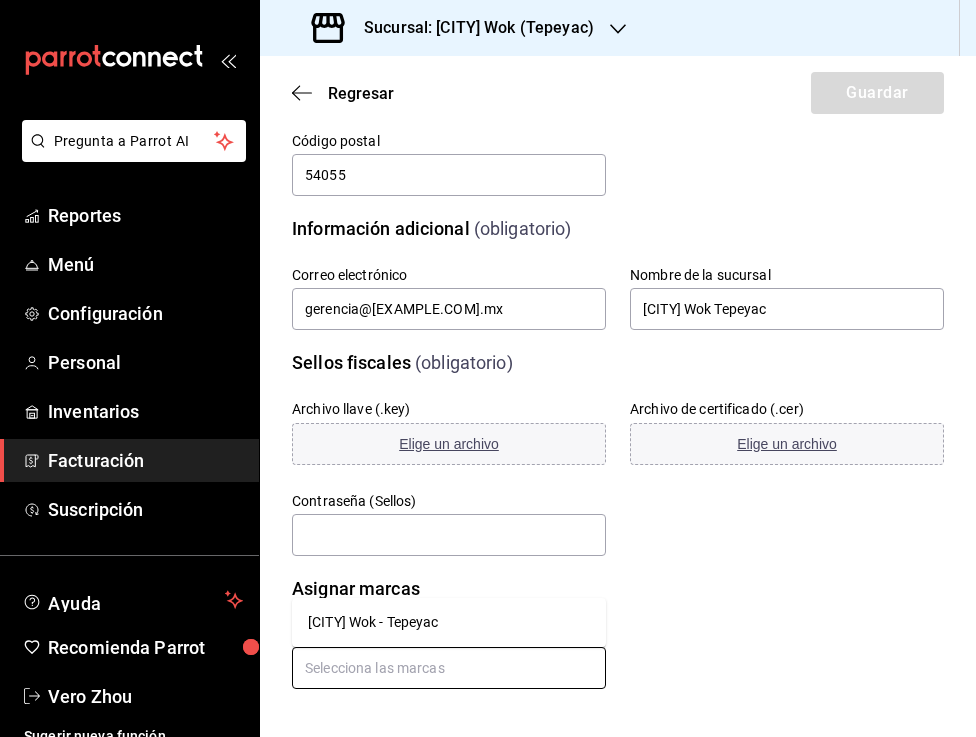 click on "[CITY] Wok - Tepeyac" at bounding box center (449, 622) 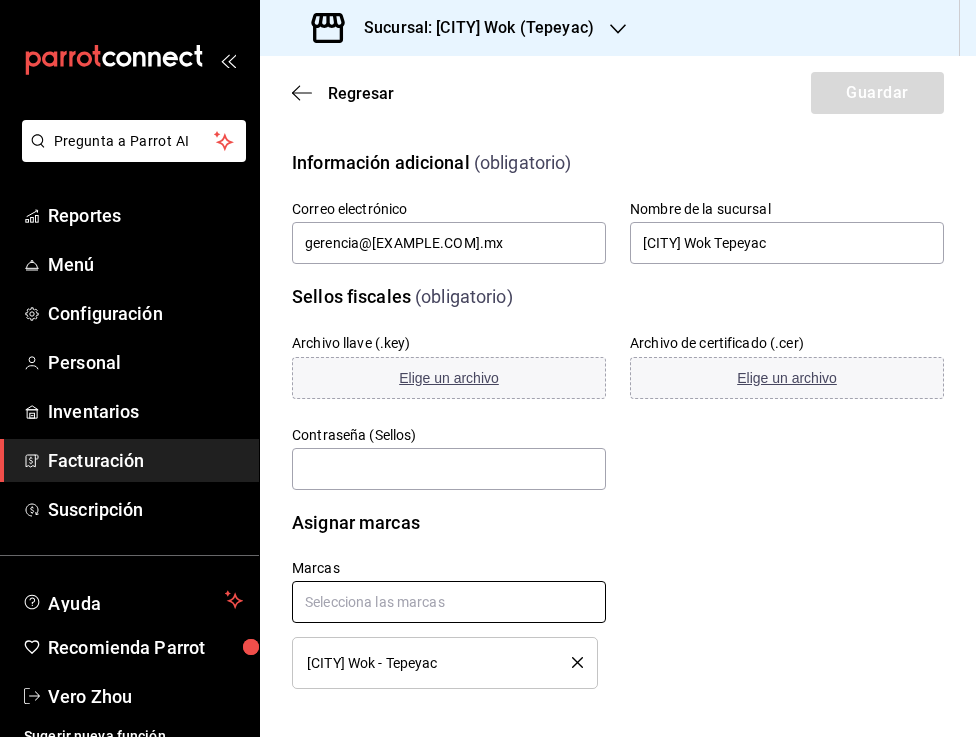 scroll, scrollTop: 423, scrollLeft: 0, axis: vertical 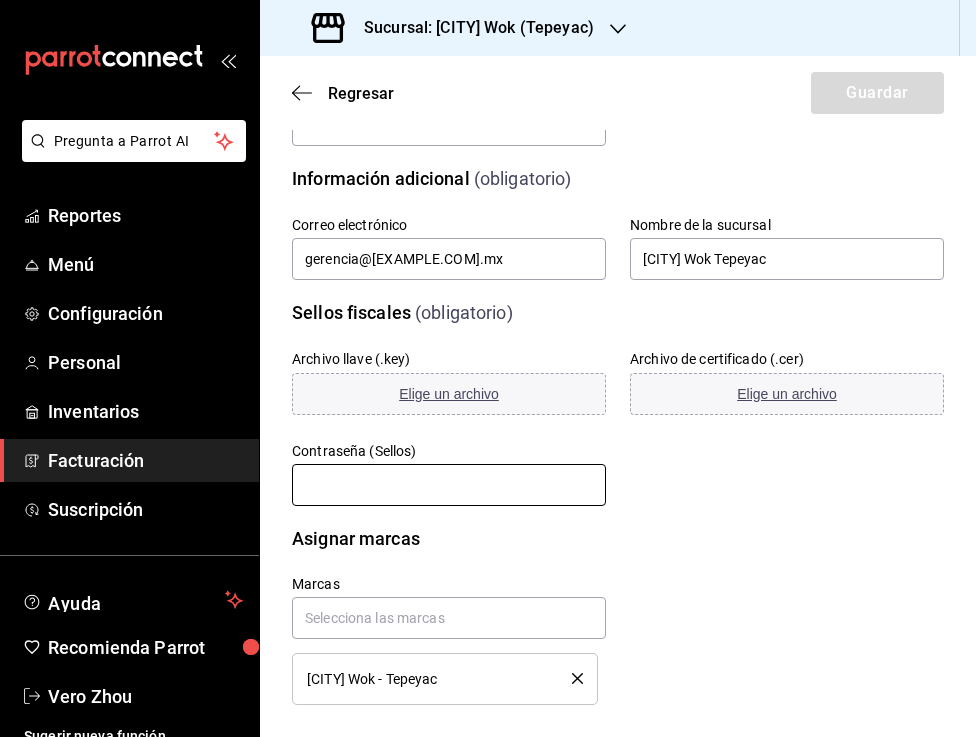 click at bounding box center [449, 485] 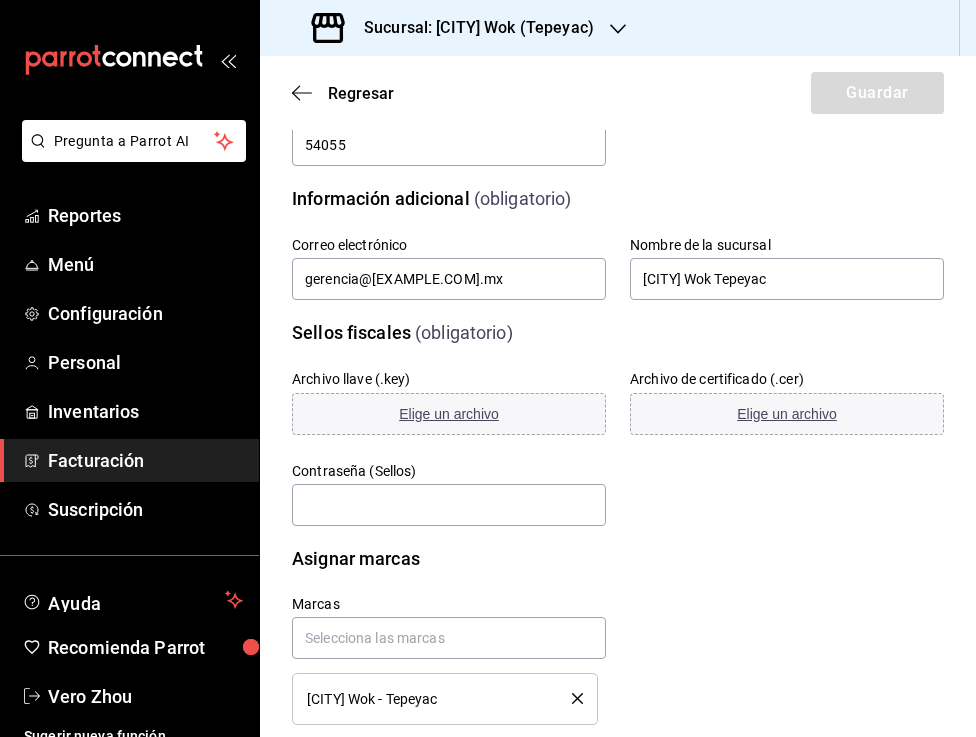 click on "Contraseña (Sellos)" at bounding box center [437, 483] 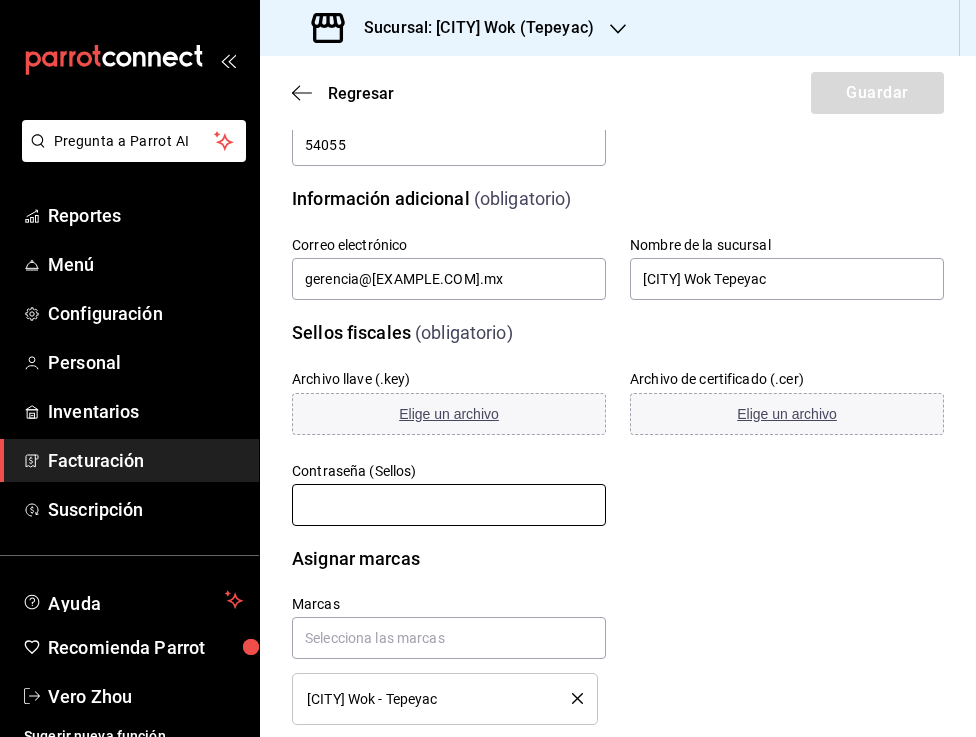click at bounding box center (449, 505) 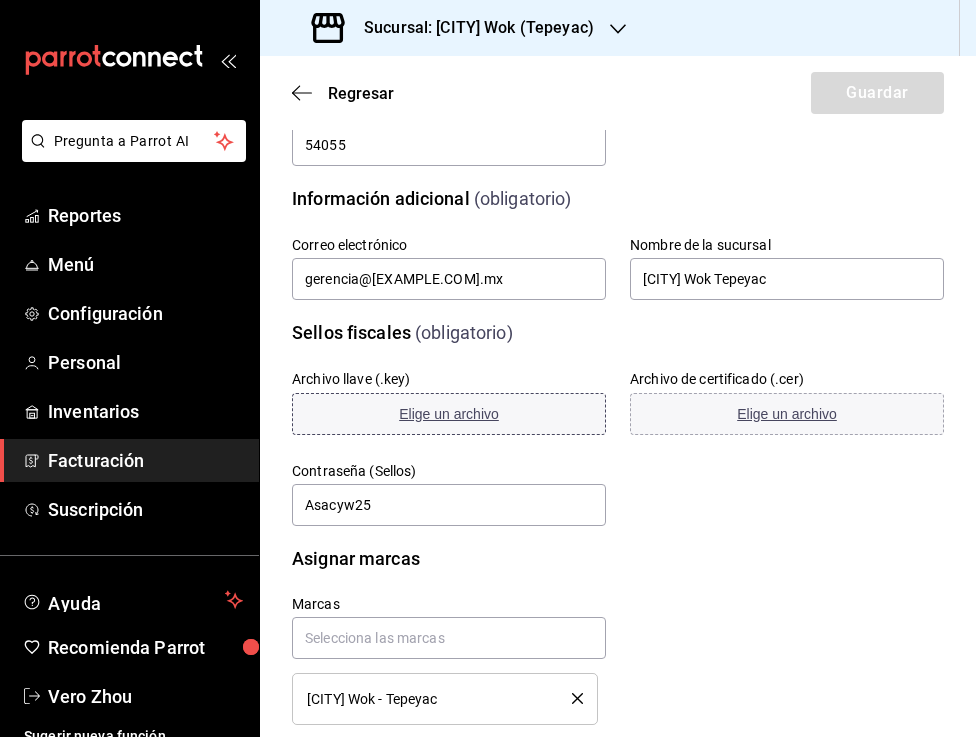 click on "Elige un archivo" at bounding box center [449, 414] 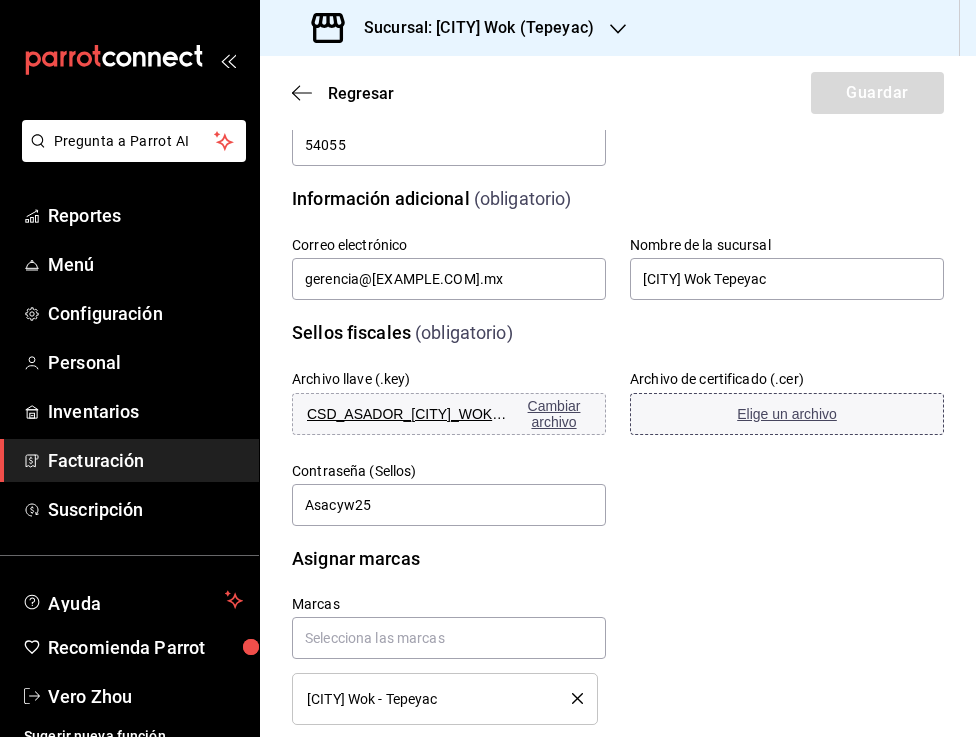click on "Elige un archivo" at bounding box center (787, 414) 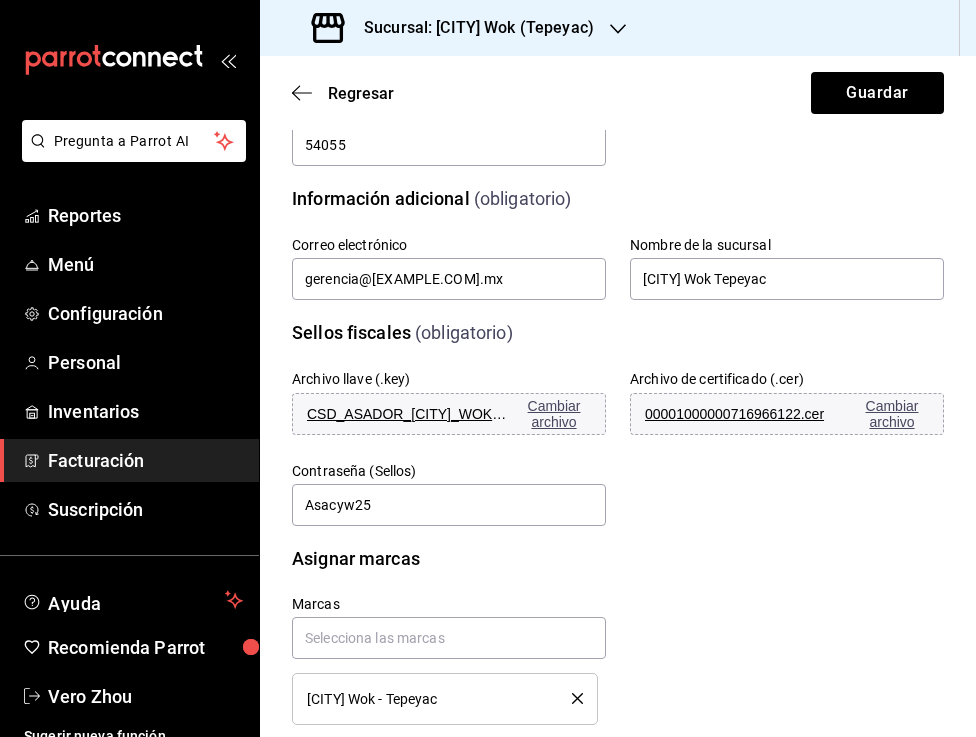 scroll, scrollTop: 439, scrollLeft: 0, axis: vertical 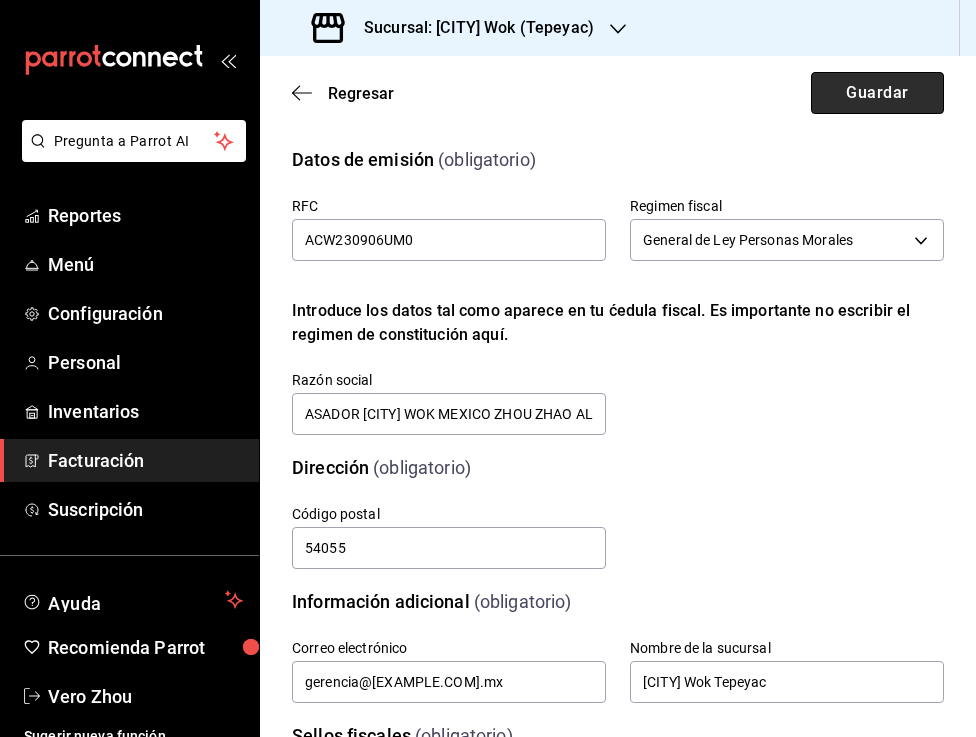 click on "Guardar" at bounding box center (877, 93) 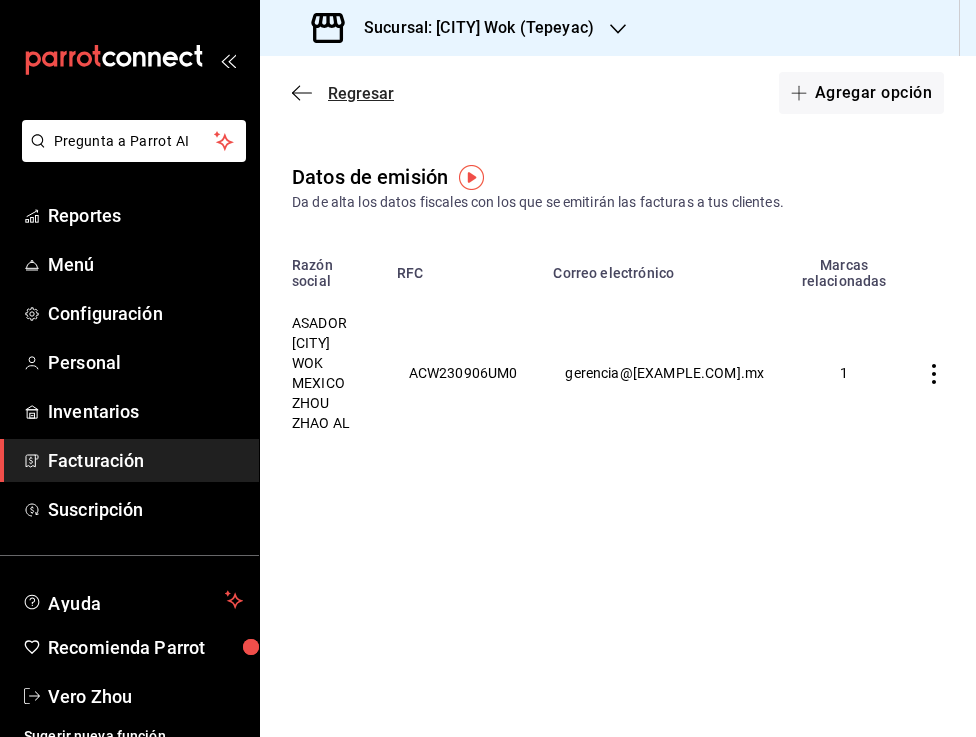 click 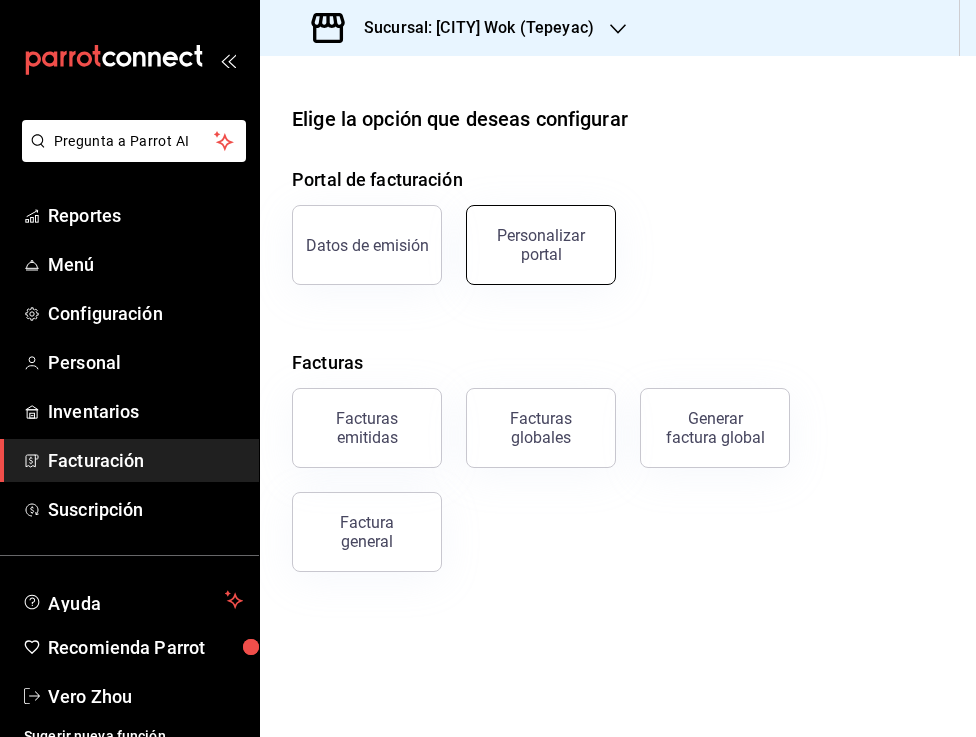 click on "Personalizar portal" at bounding box center (541, 245) 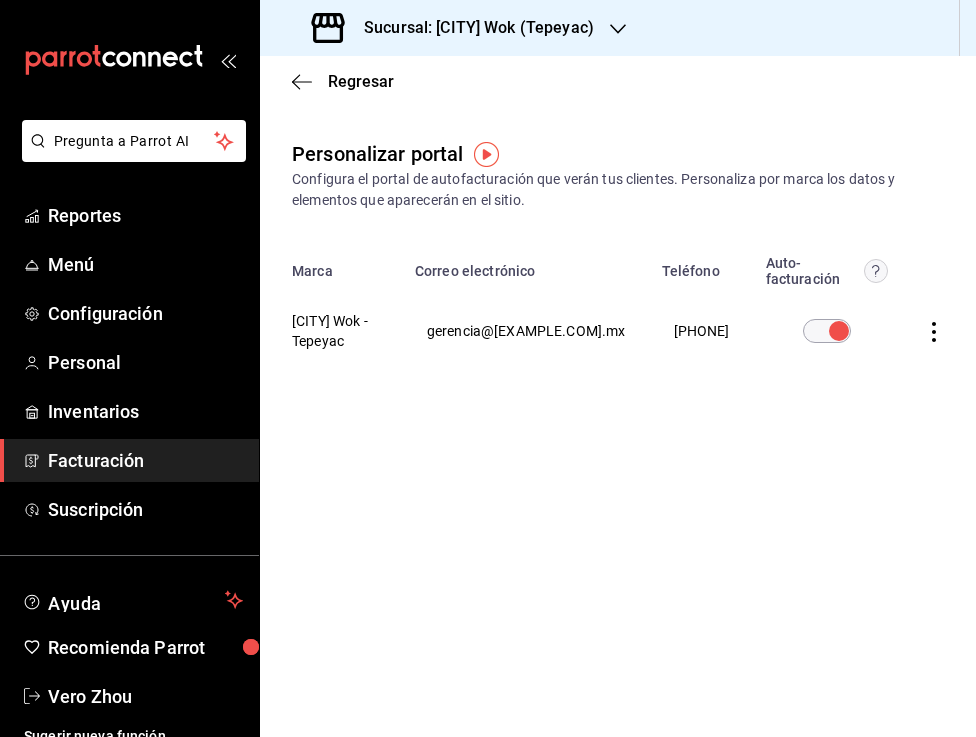 click at bounding box center (938, 331) 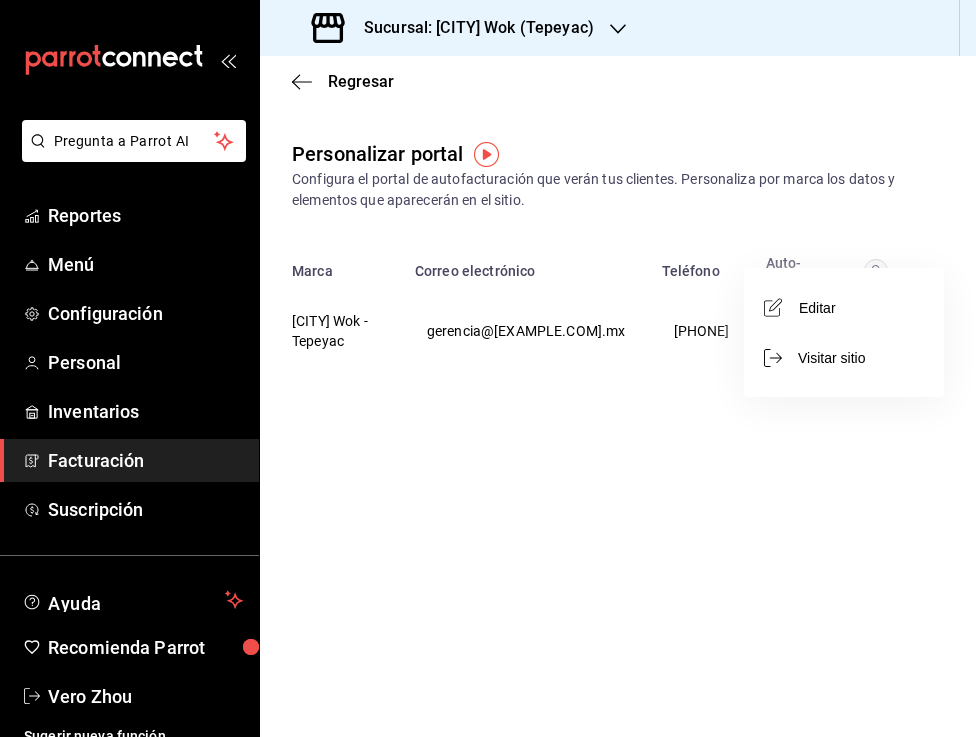 click on "Editar" at bounding box center [844, 307] 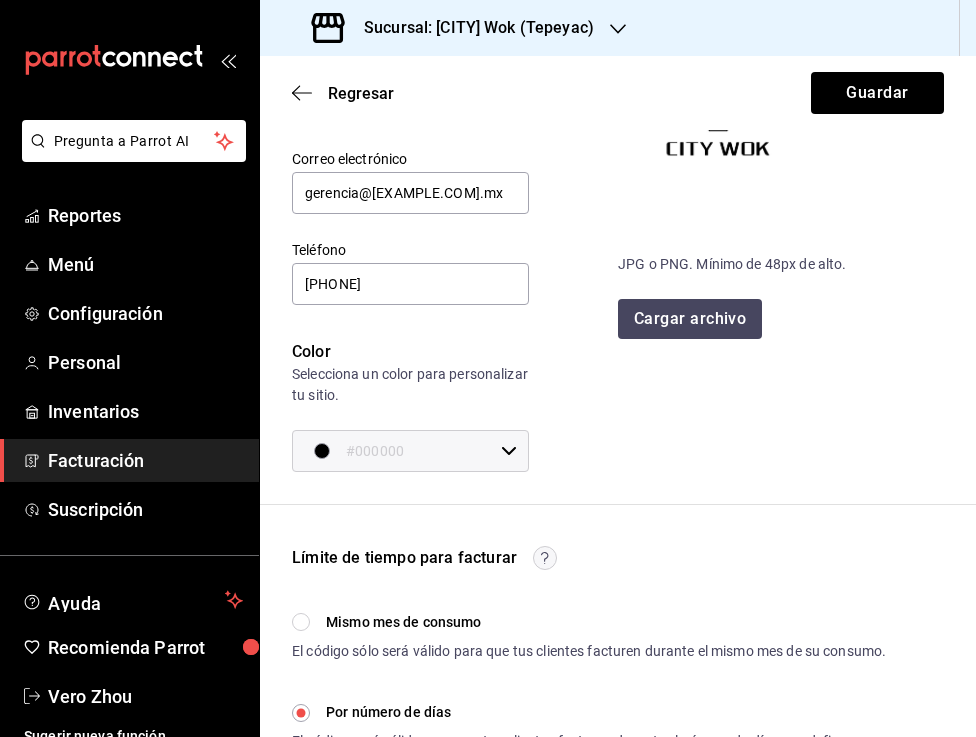 scroll, scrollTop: 106, scrollLeft: 0, axis: vertical 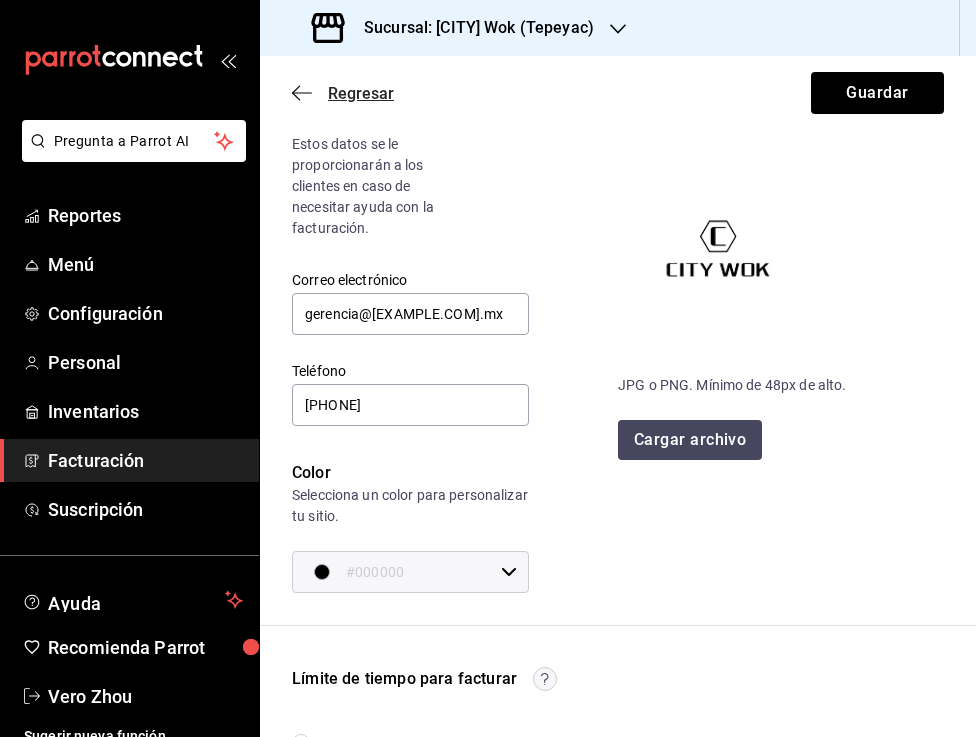 click 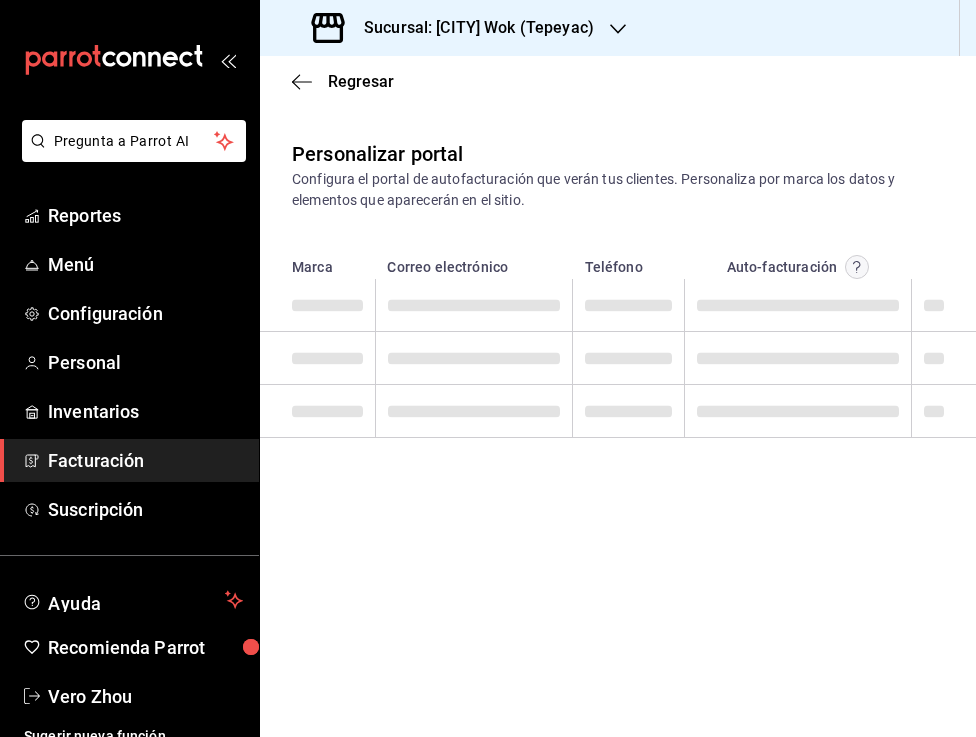 scroll, scrollTop: 0, scrollLeft: 0, axis: both 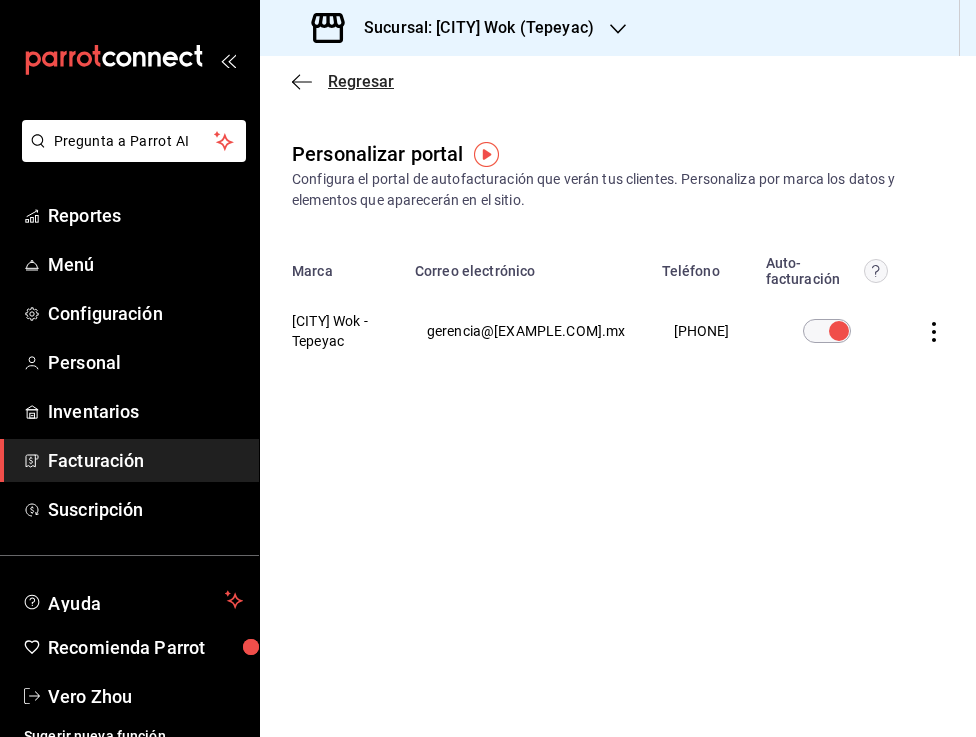 click on "Regresar" at bounding box center [343, 81] 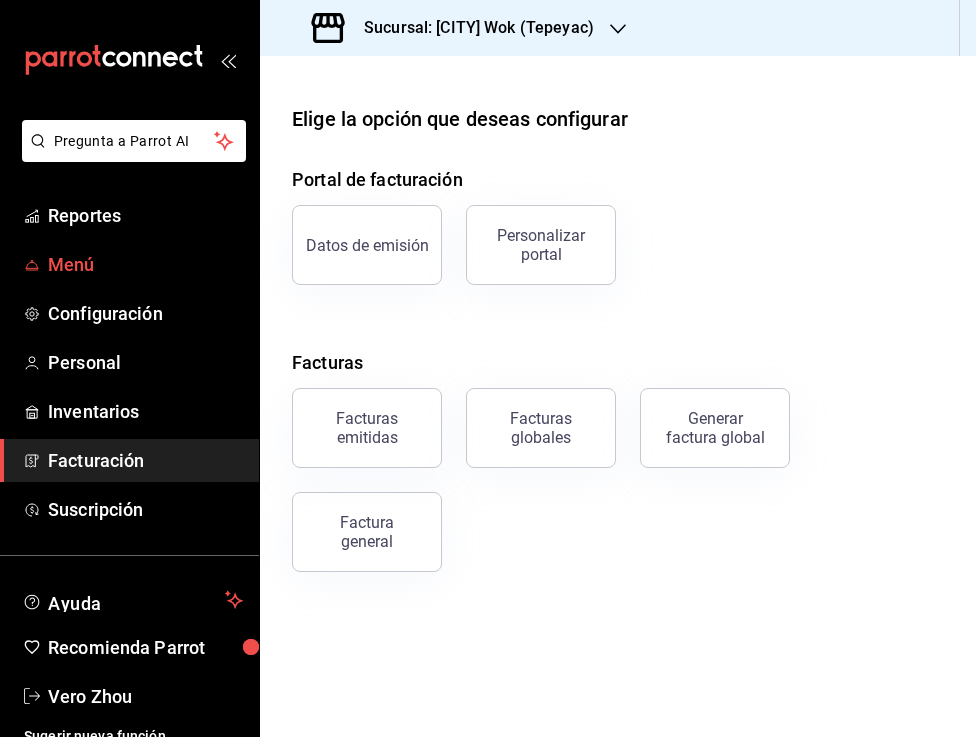 click on "Menú" at bounding box center [145, 264] 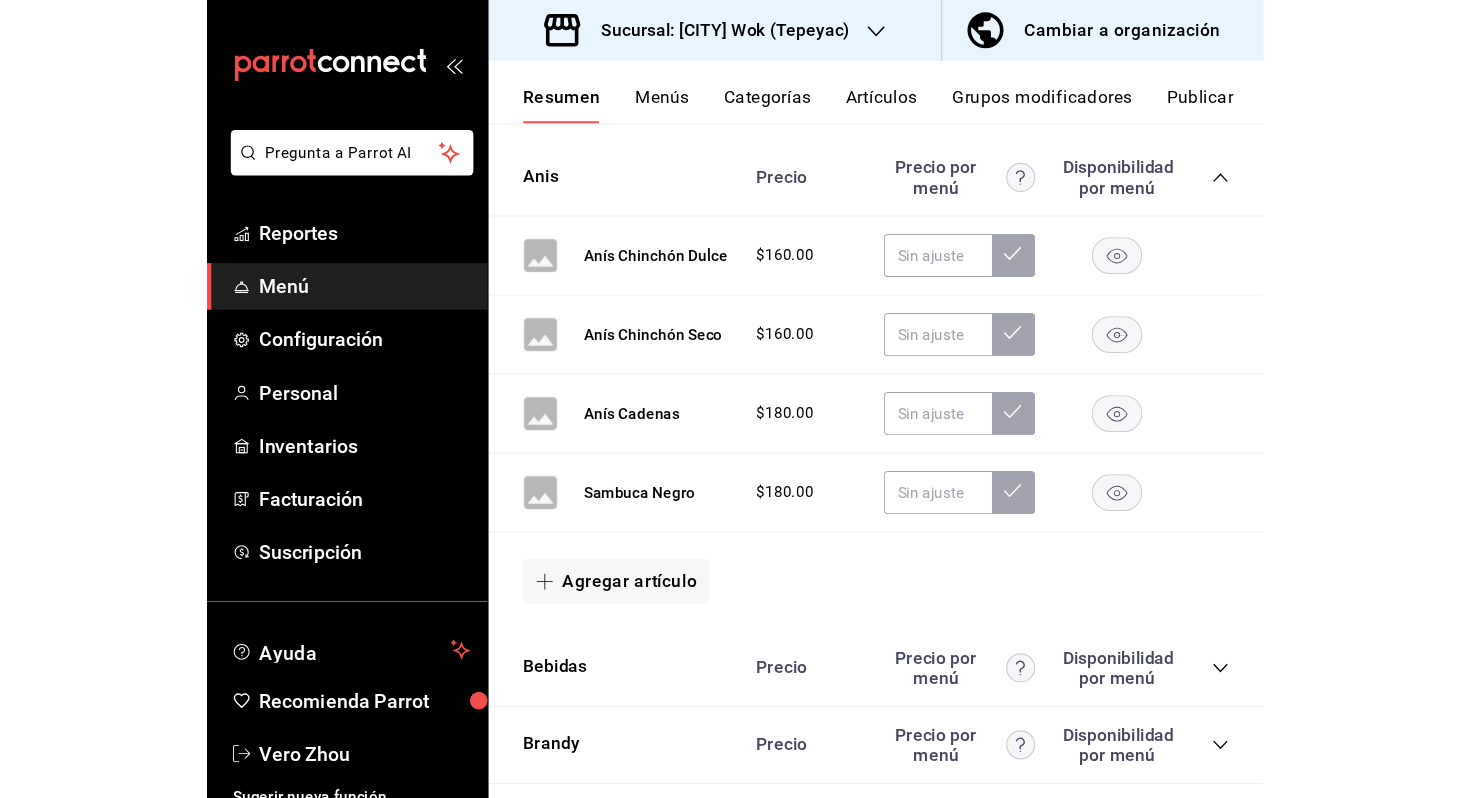 scroll, scrollTop: 0, scrollLeft: 0, axis: both 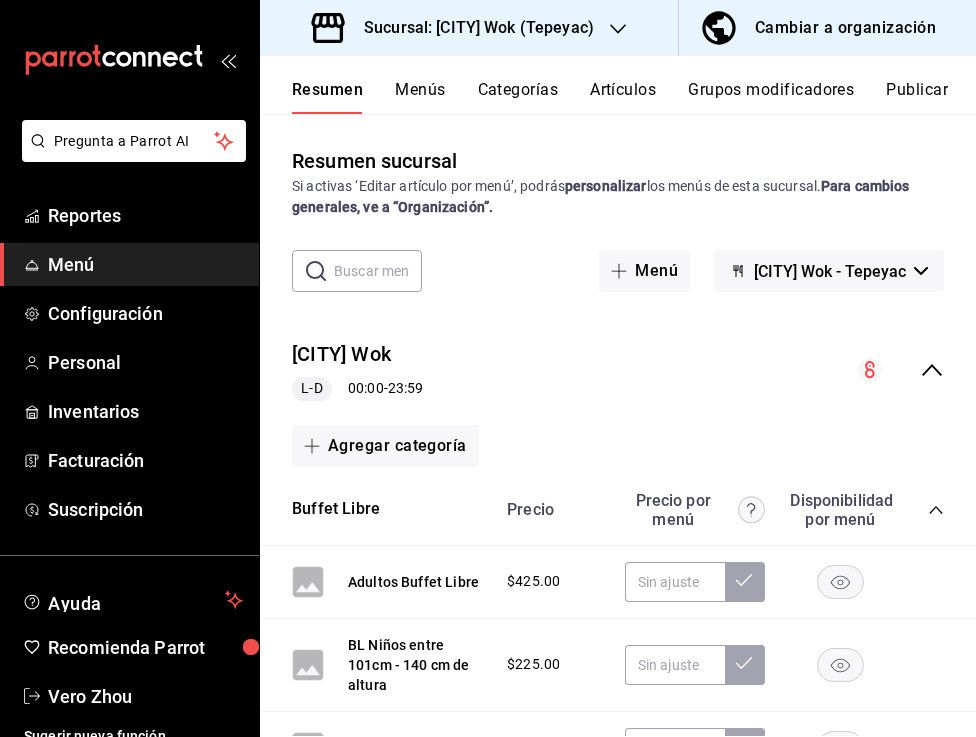 click on "Resumen Menús Categorías Artículos Grupos modificadores Publicar" at bounding box center (618, 85) 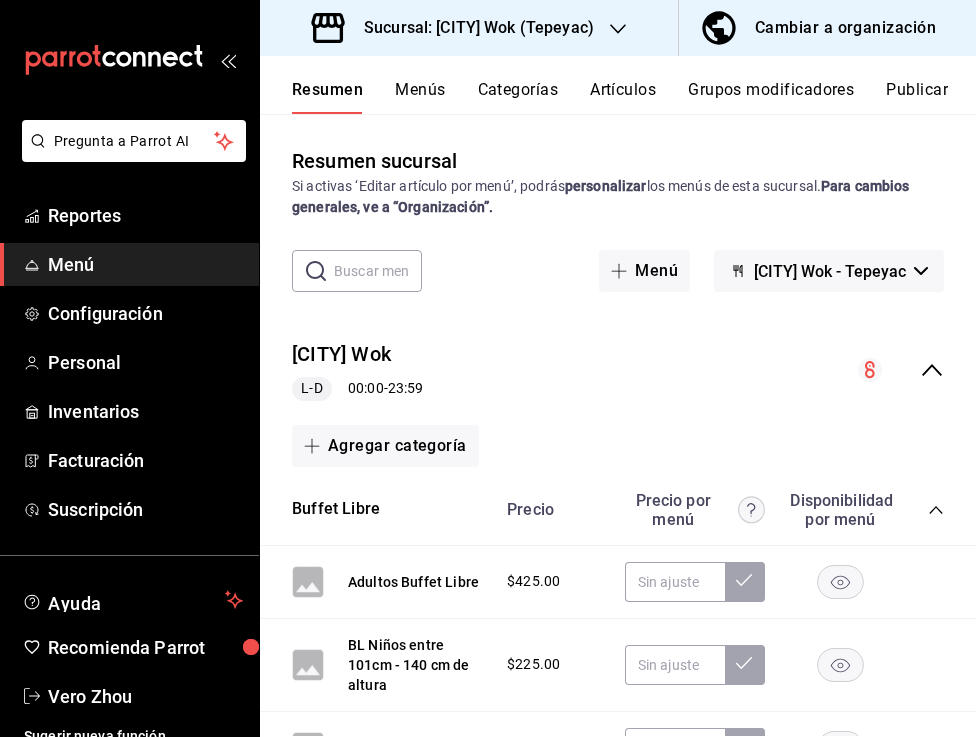click on "Categorías" at bounding box center (518, 97) 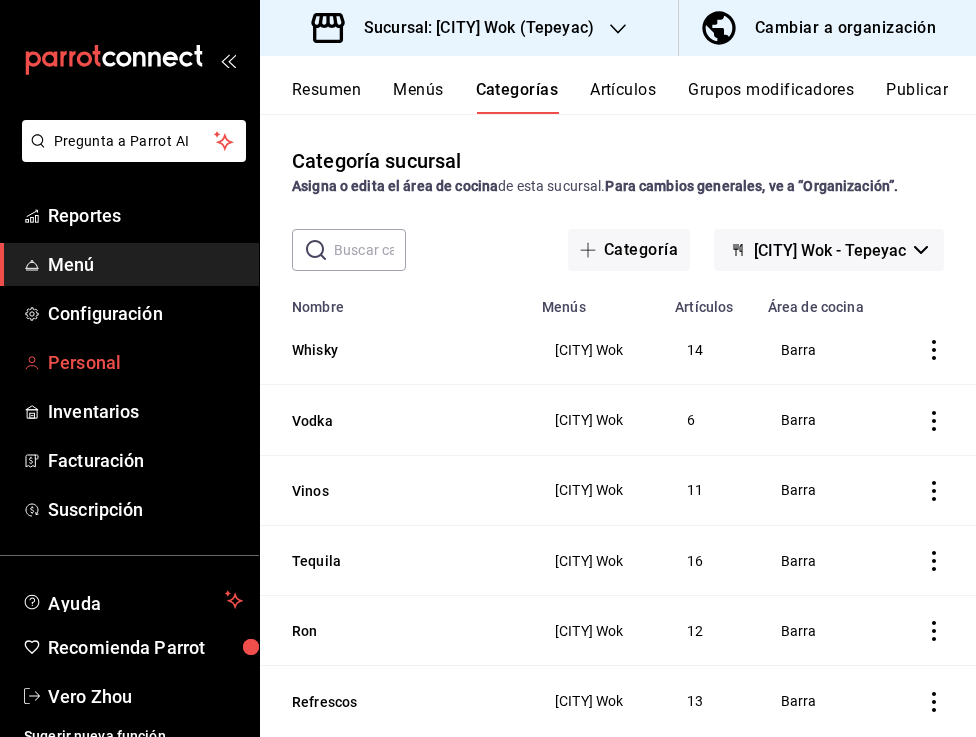 click on "Personal" at bounding box center (145, 362) 